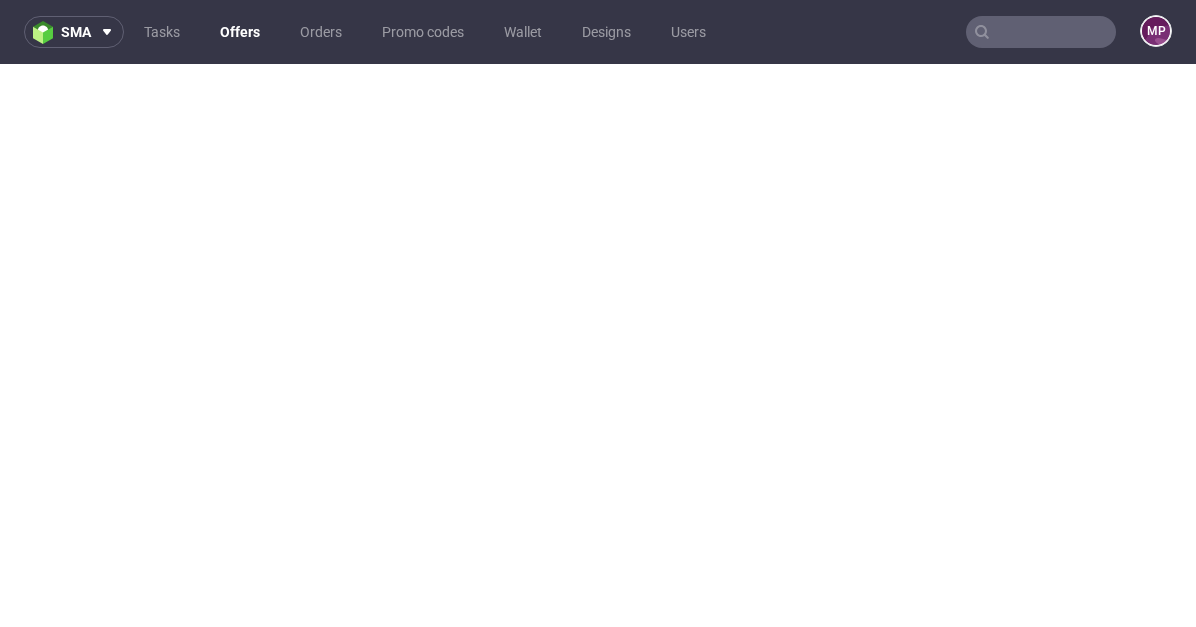 scroll, scrollTop: 0, scrollLeft: 0, axis: both 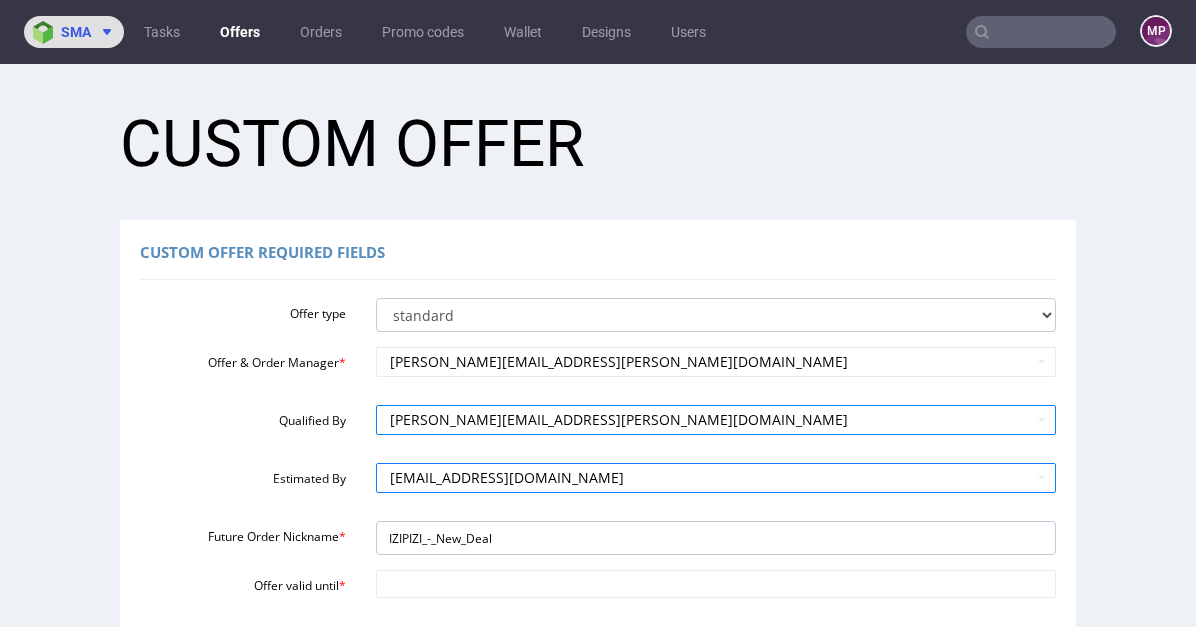 click on "sma" at bounding box center [76, 32] 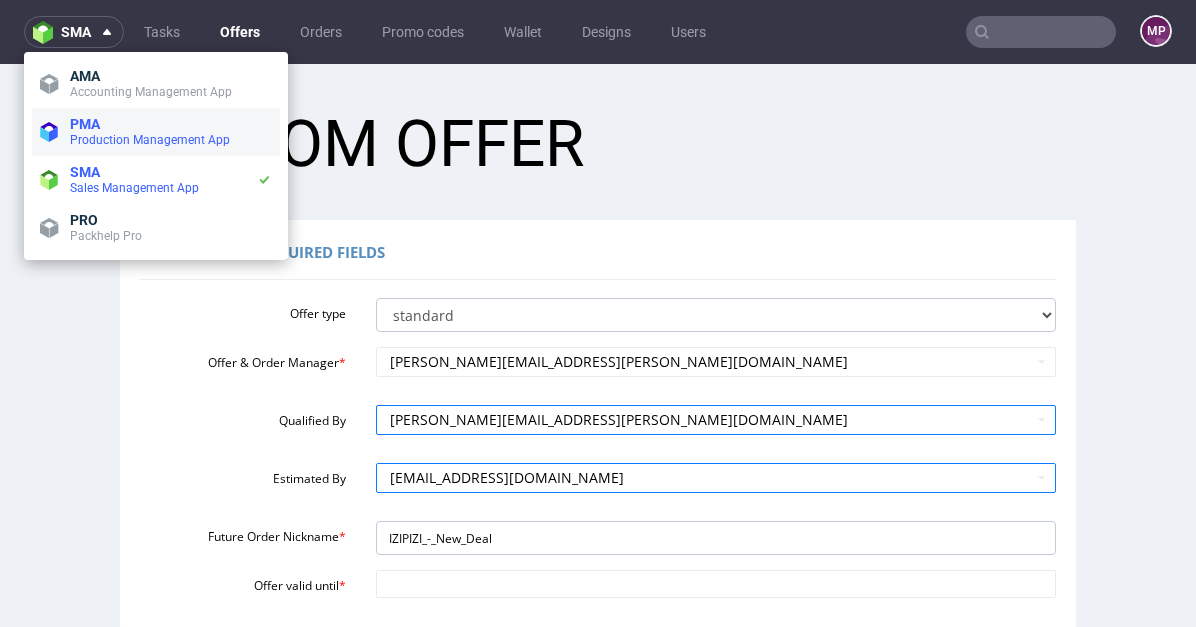 click on "PMA" at bounding box center (171, 124) 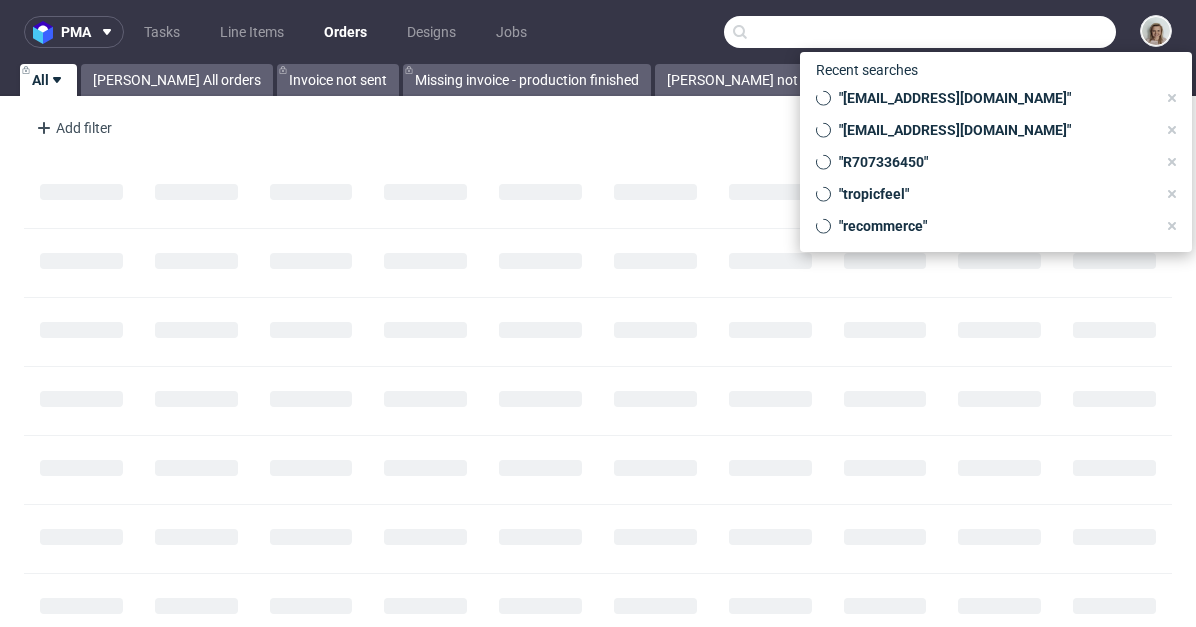 click at bounding box center (920, 32) 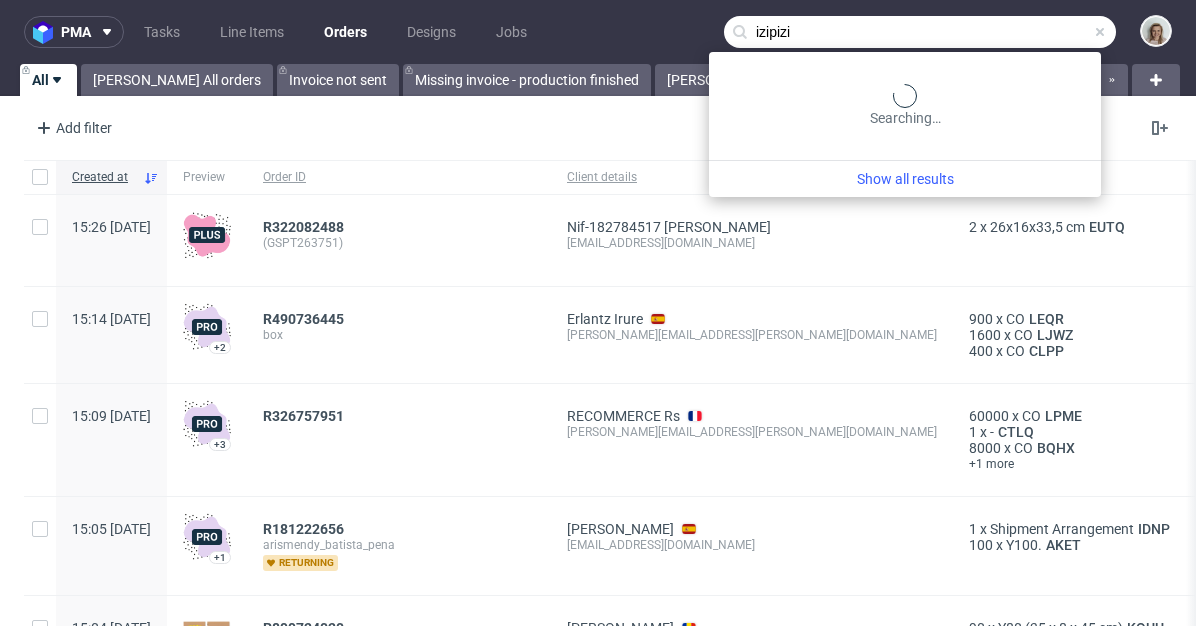 type on "izipizi" 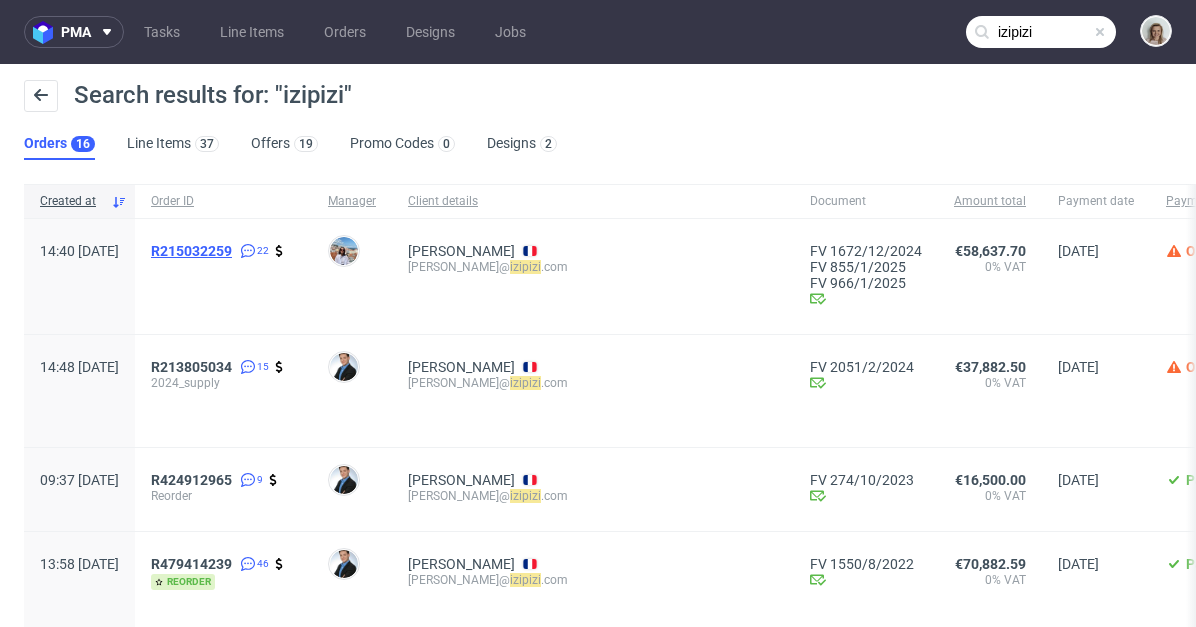 click on "R215032259" at bounding box center [191, 251] 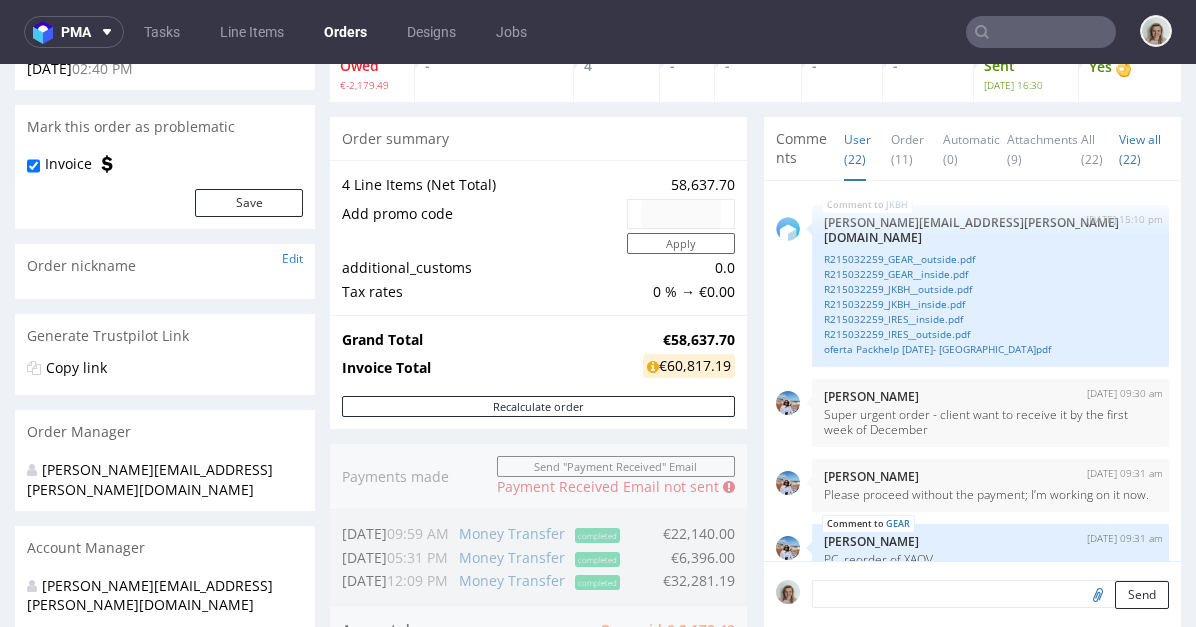 scroll, scrollTop: 690, scrollLeft: 0, axis: vertical 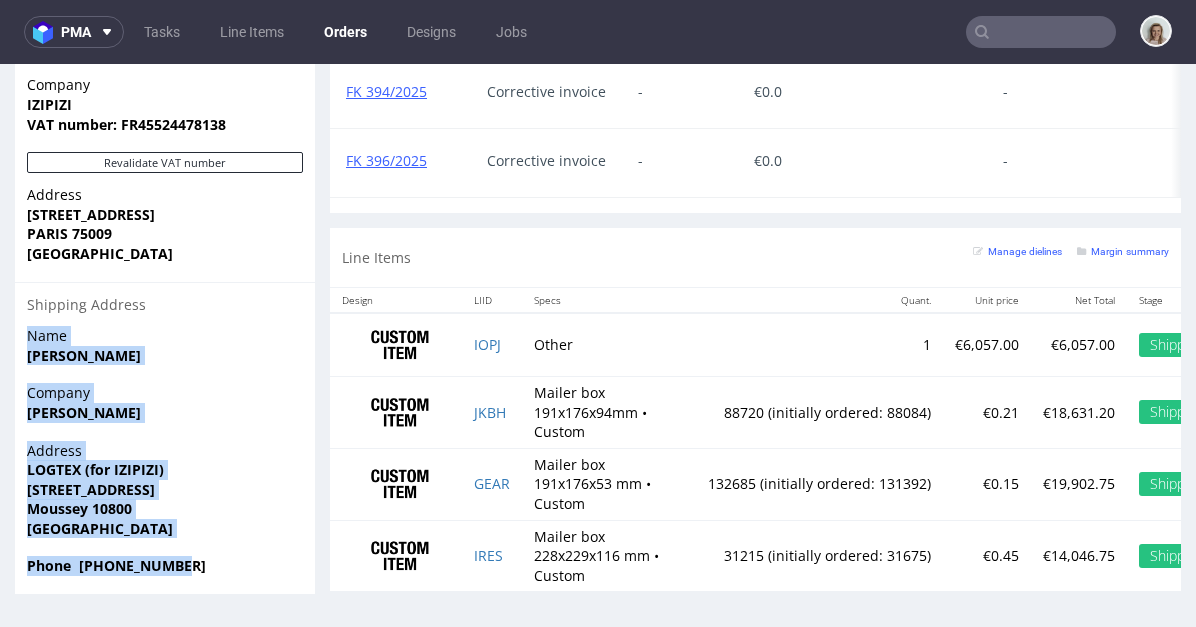 drag, startPoint x: 201, startPoint y: 527, endPoint x: 10, endPoint y: 302, distance: 295.13727 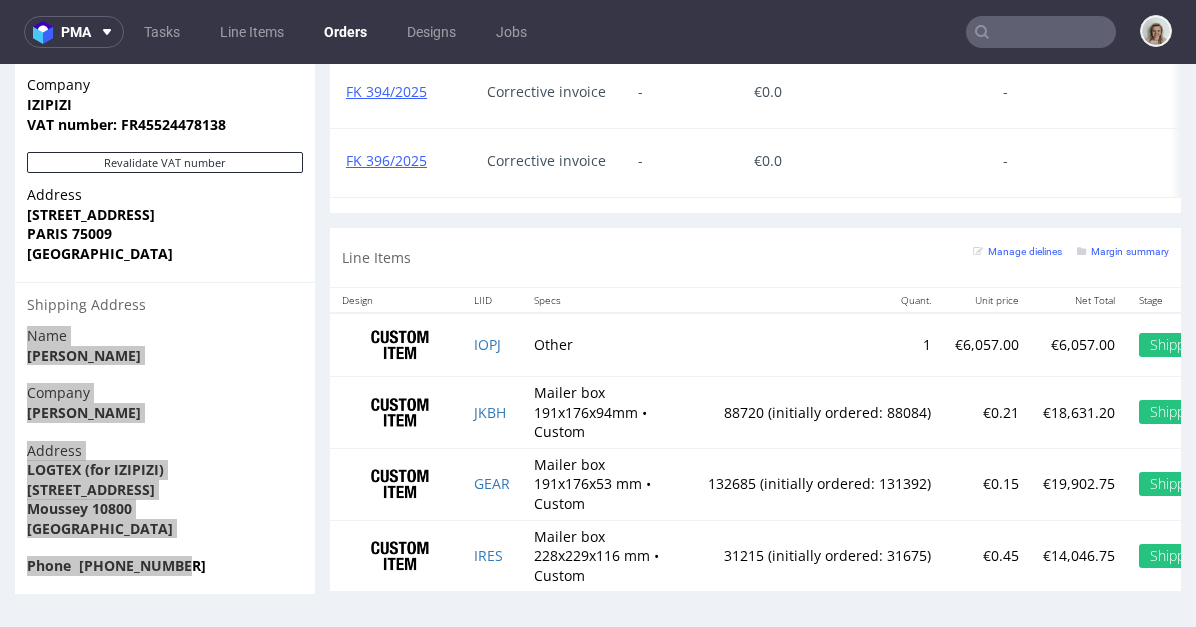 click at bounding box center (1041, 32) 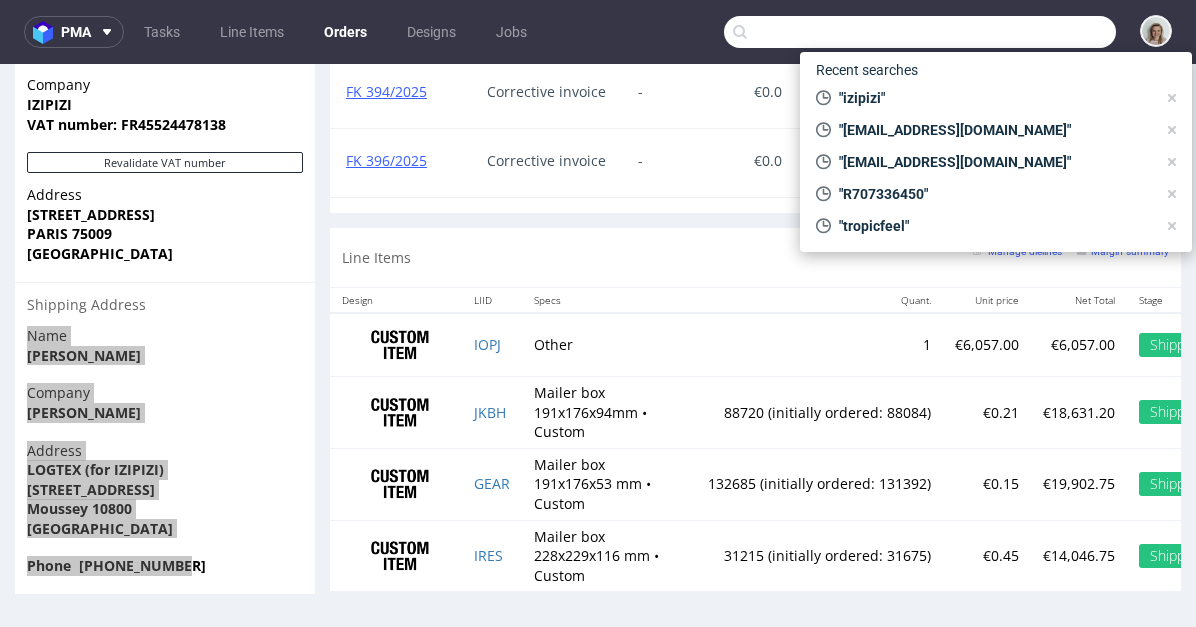 paste on "RWPV" 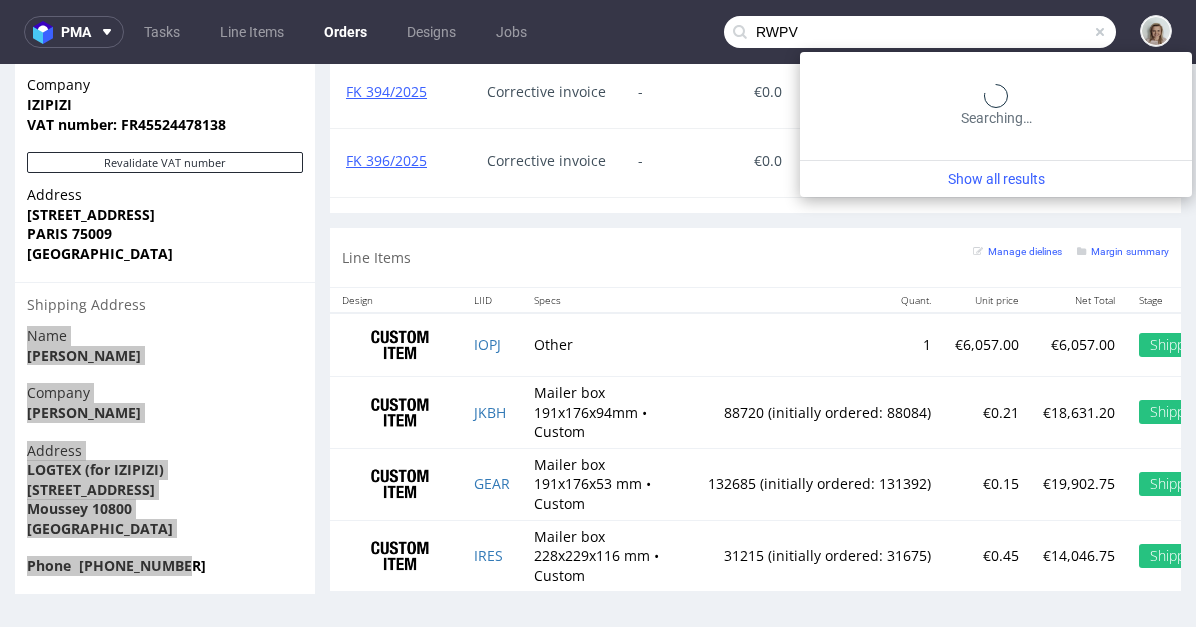 type on "RWPV" 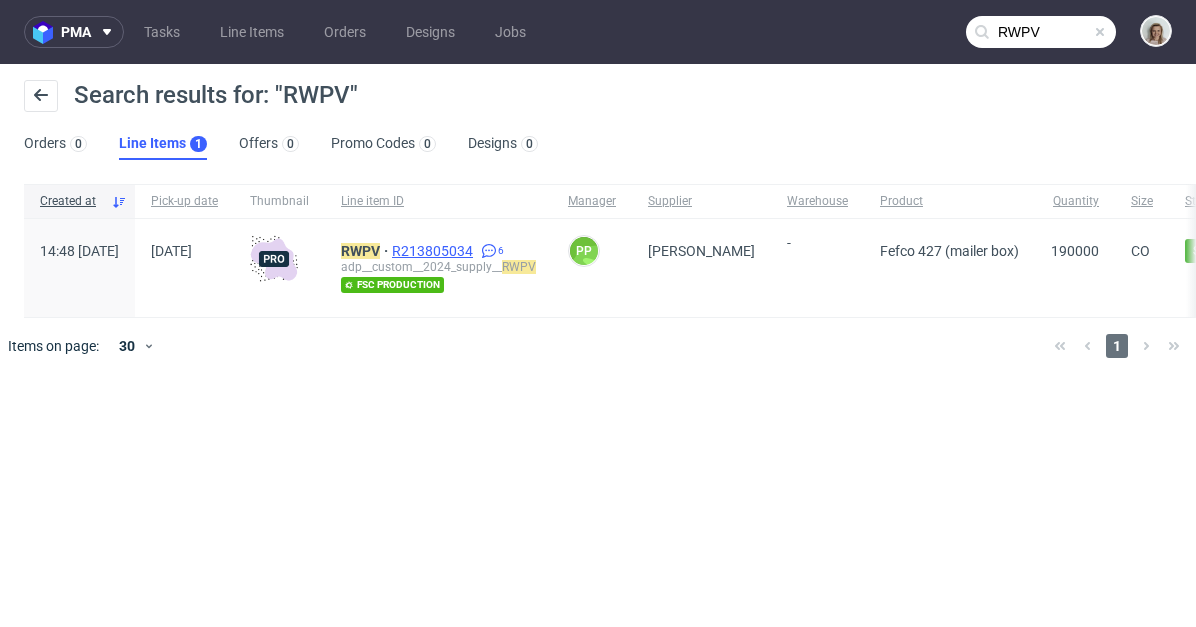 click on "R213805034" at bounding box center (434, 251) 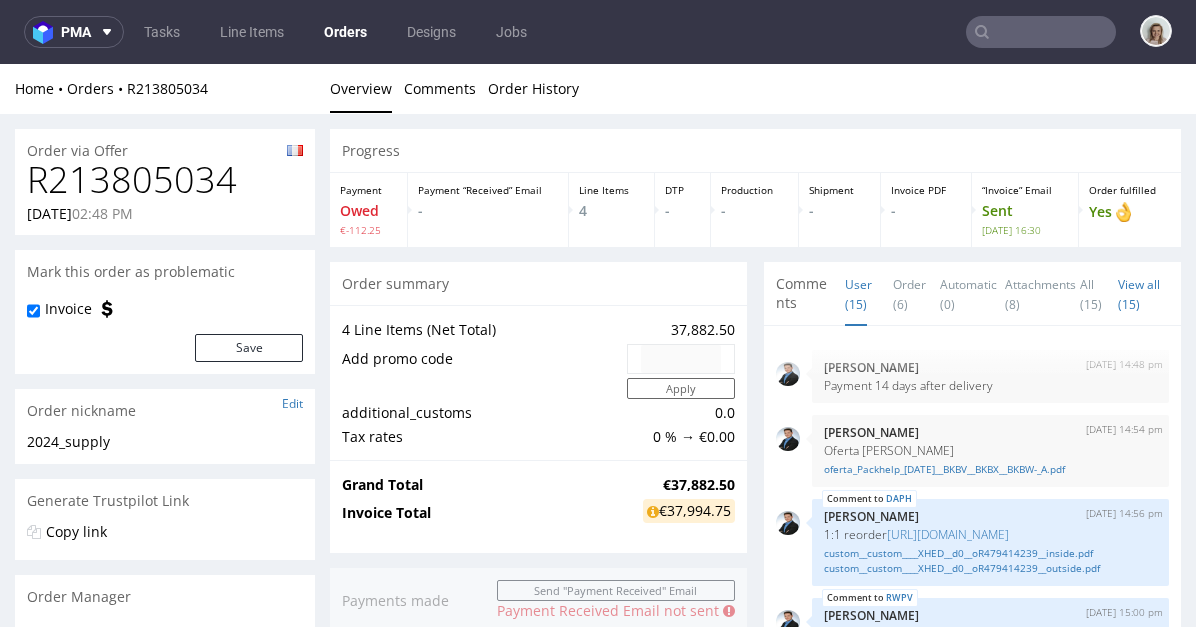 scroll, scrollTop: 0, scrollLeft: 0, axis: both 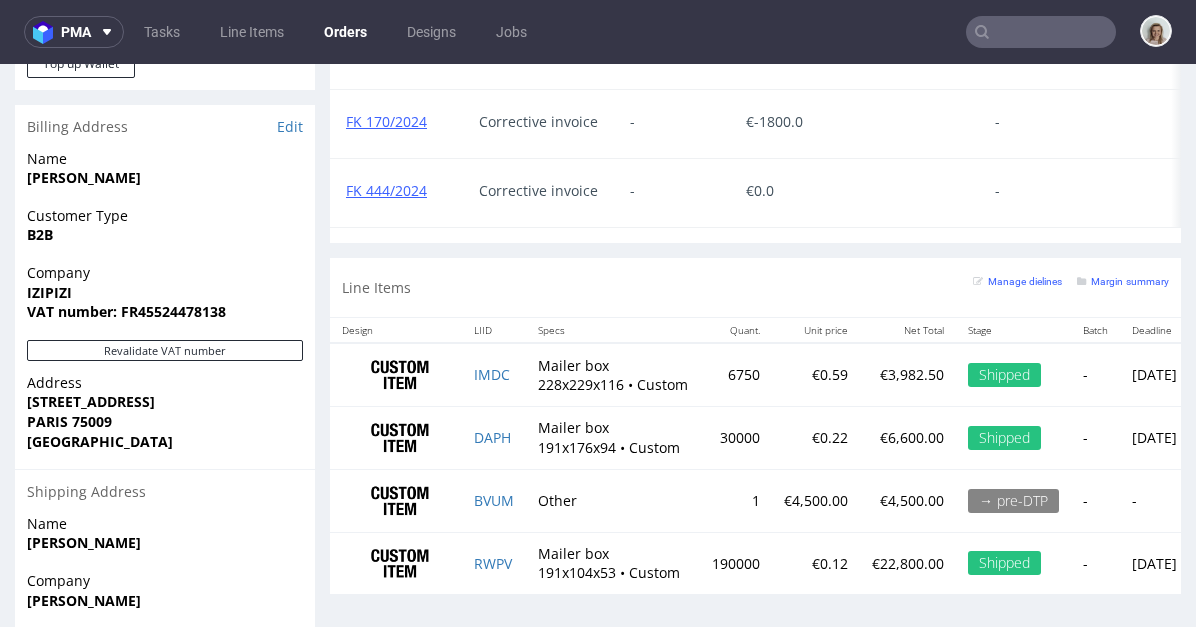 click at bounding box center [1041, 32] 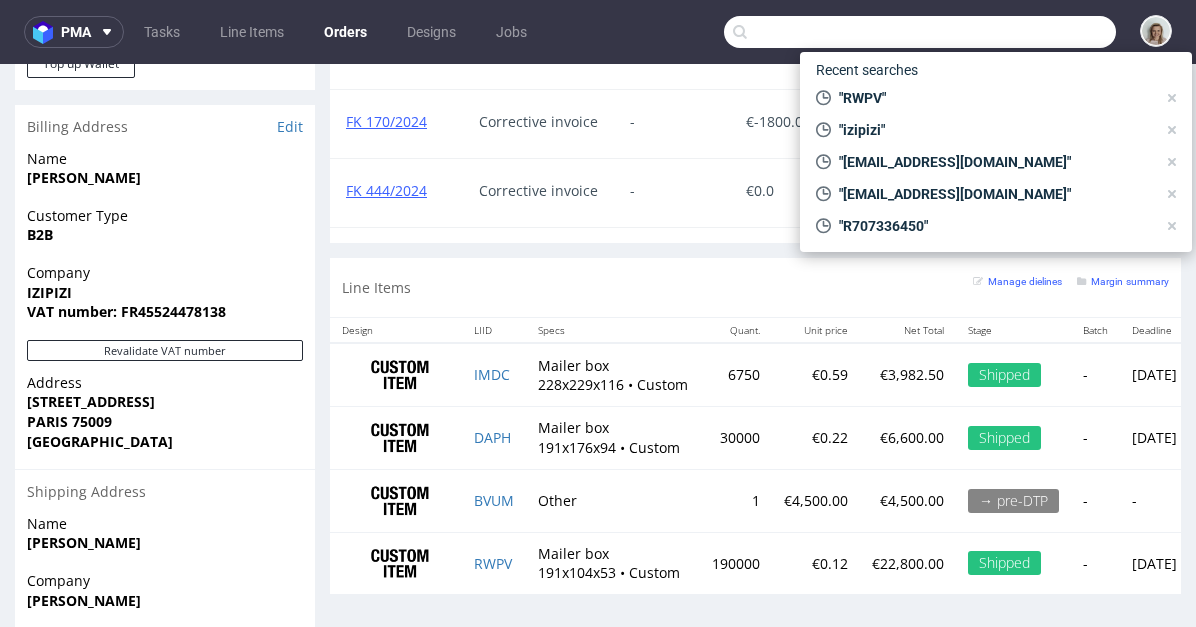 paste on "RWPV" 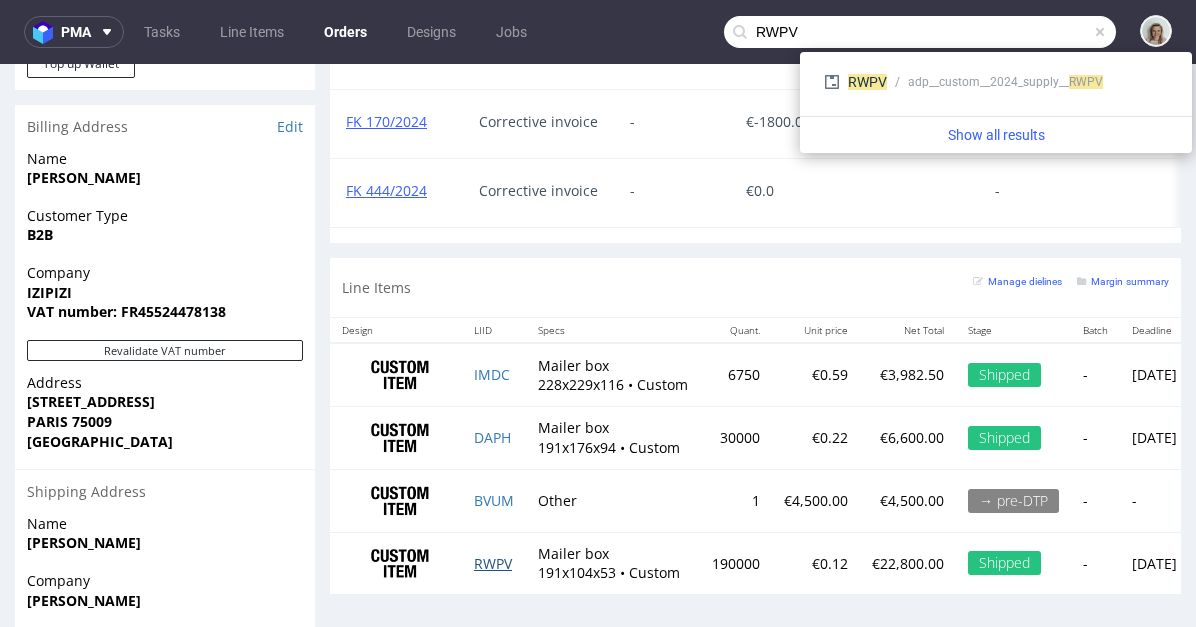 type on "RWPV" 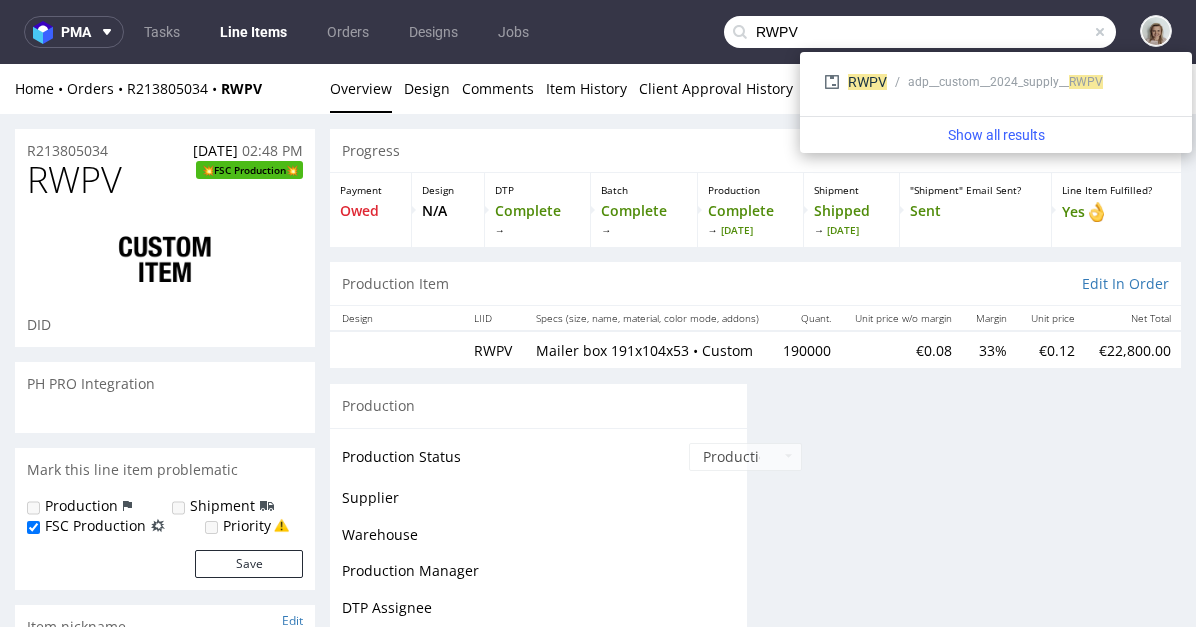 scroll, scrollTop: 0, scrollLeft: 0, axis: both 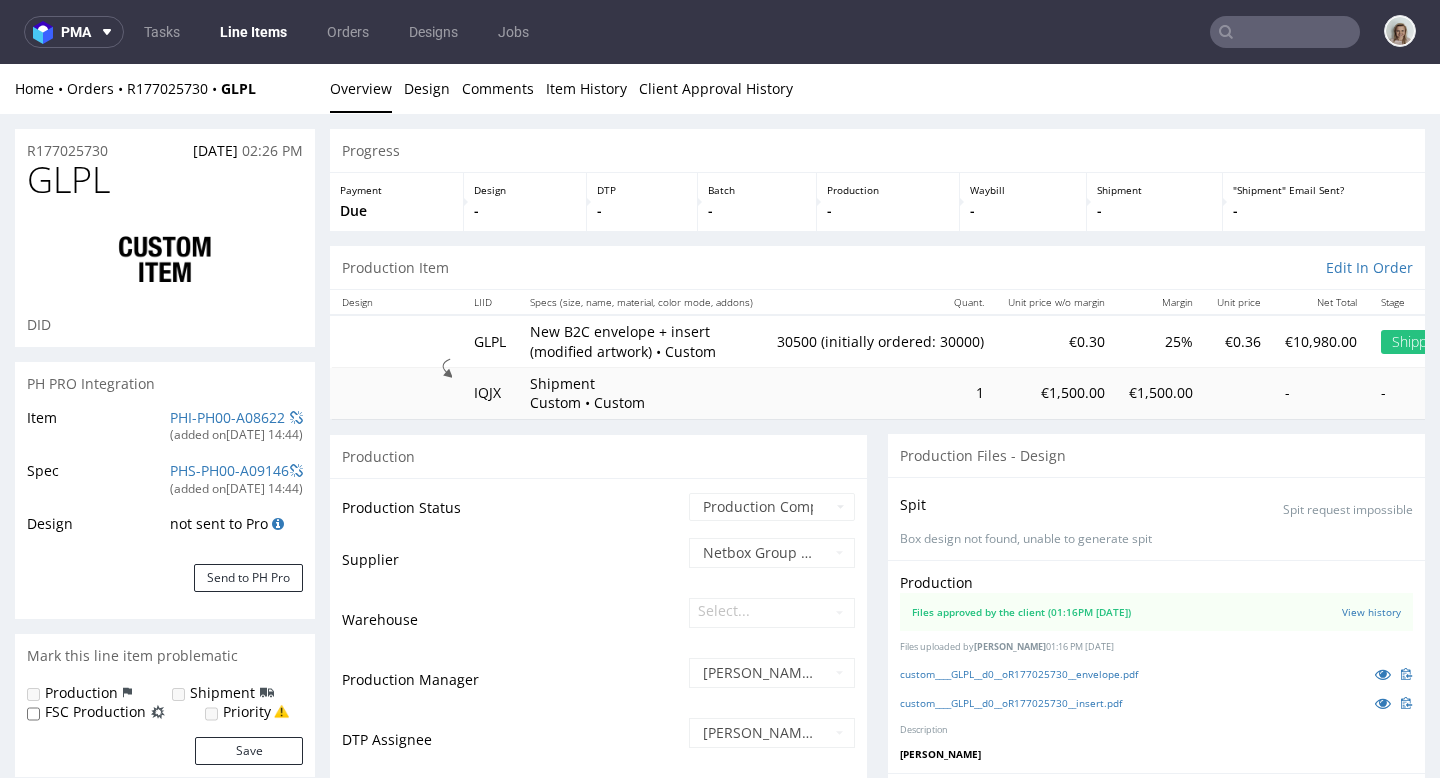 select on "in_progress" 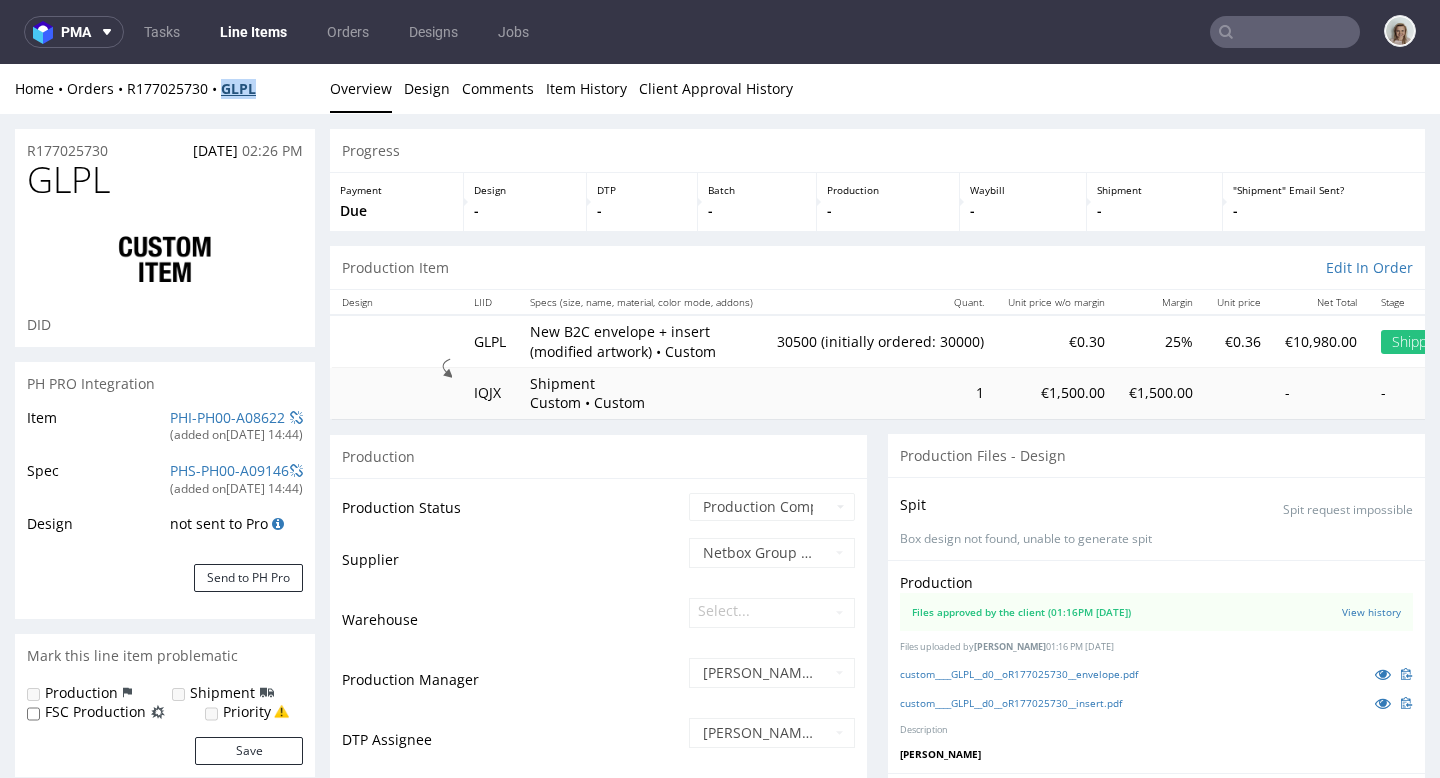 drag, startPoint x: 270, startPoint y: 81, endPoint x: 225, endPoint y: 85, distance: 45.17743 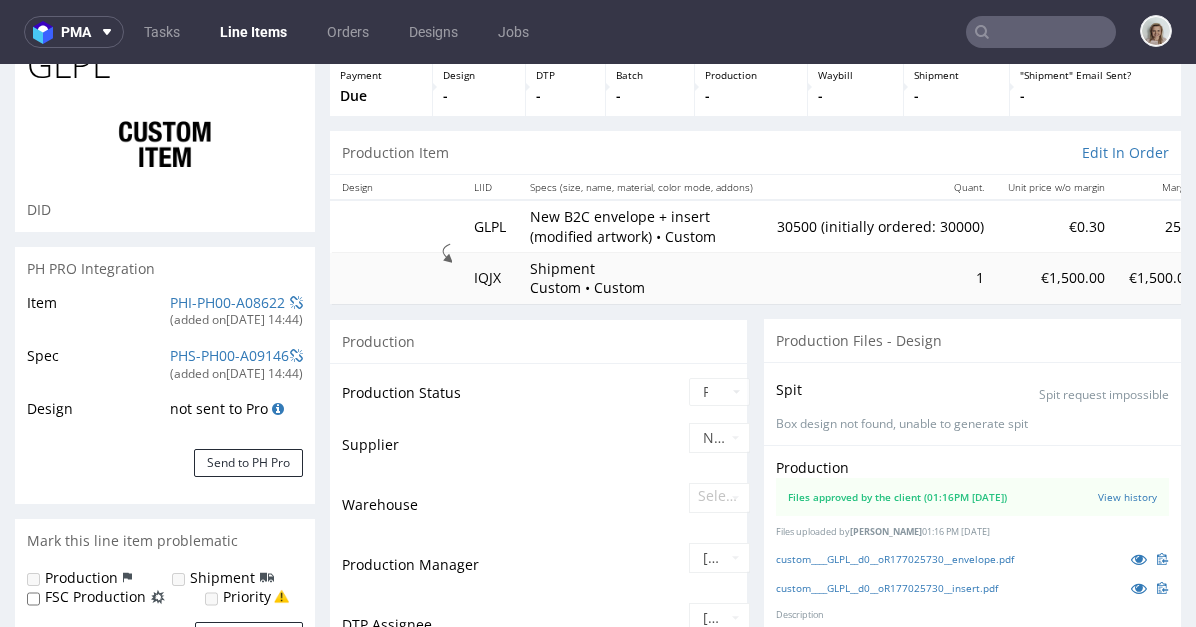 scroll, scrollTop: 362, scrollLeft: 0, axis: vertical 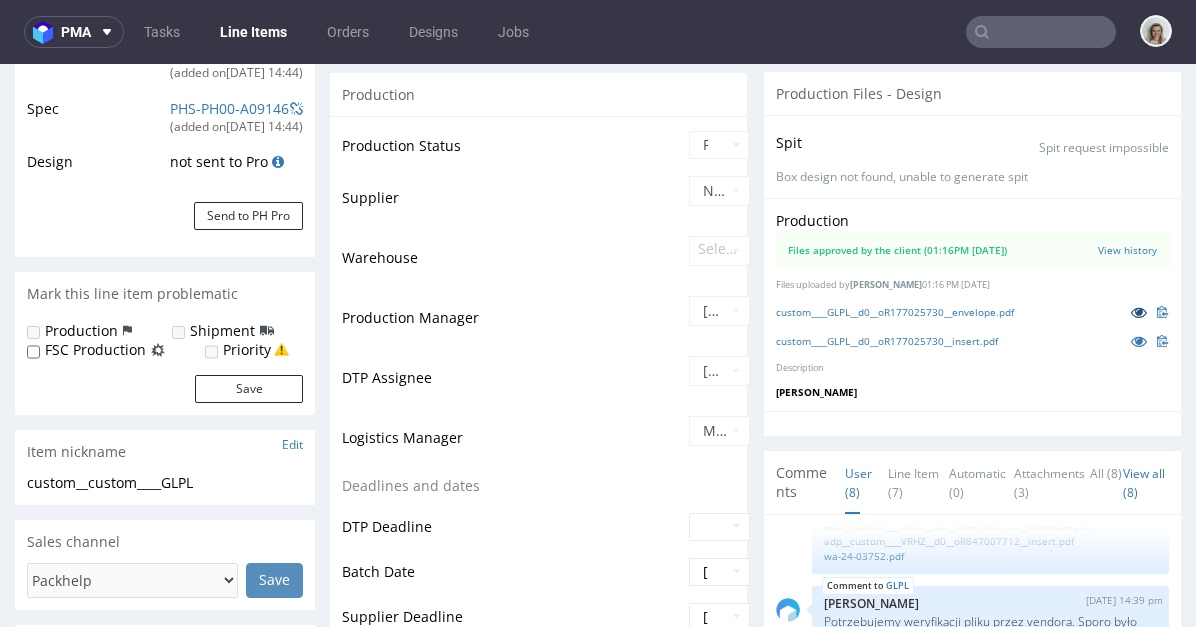 click at bounding box center [1139, 312] 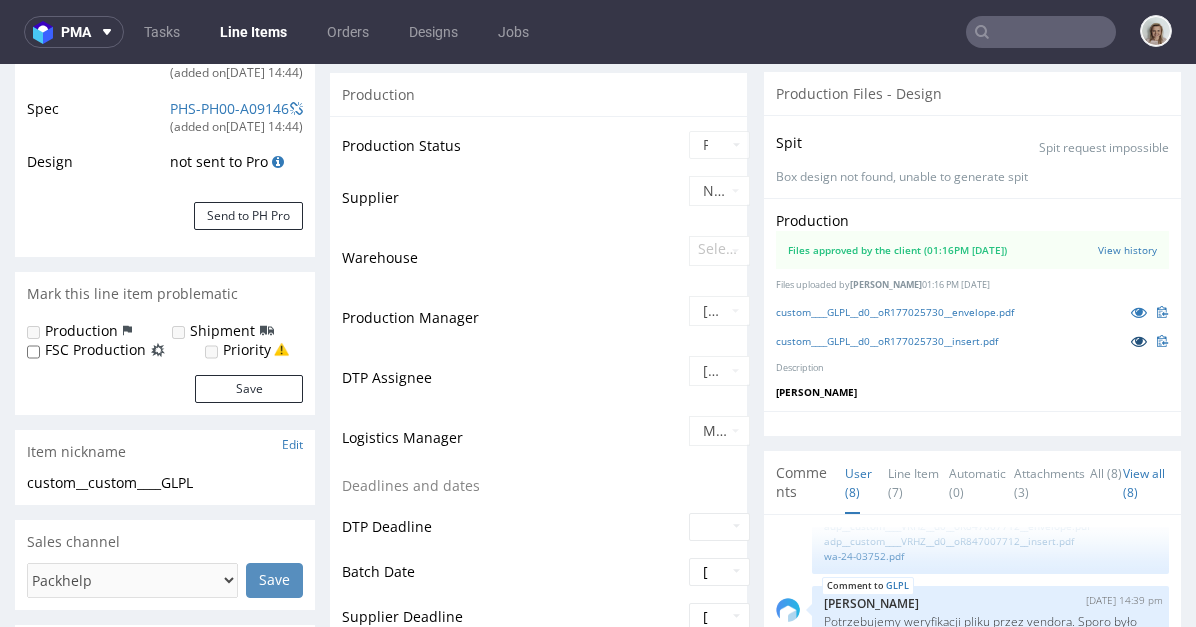 click at bounding box center [1139, 341] 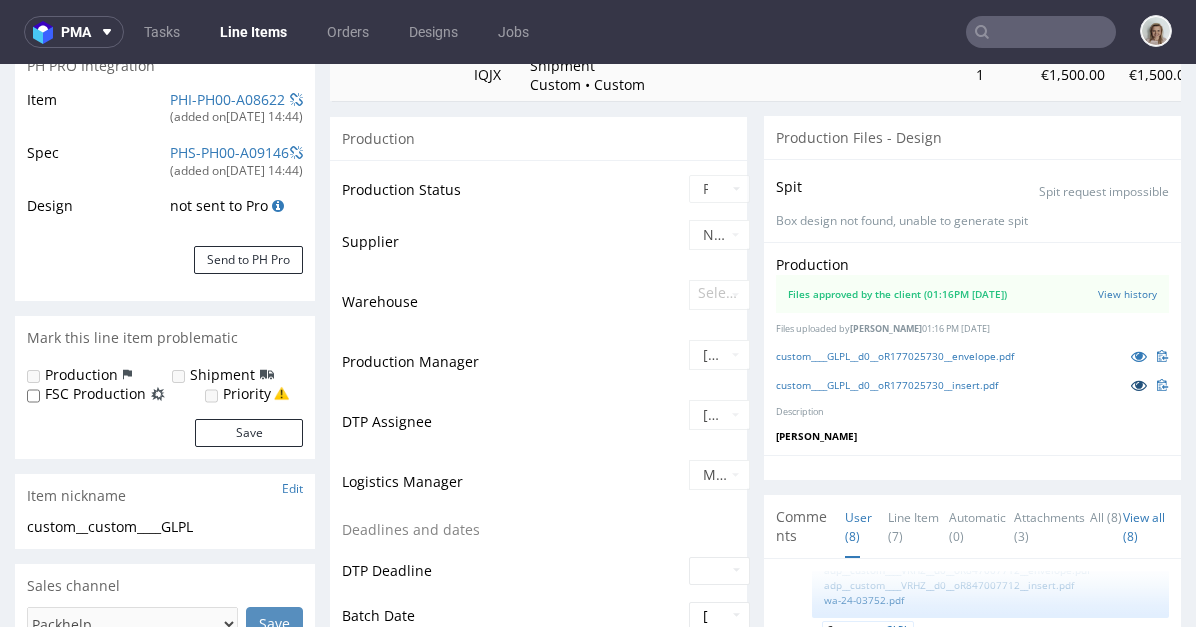 scroll, scrollTop: 0, scrollLeft: 0, axis: both 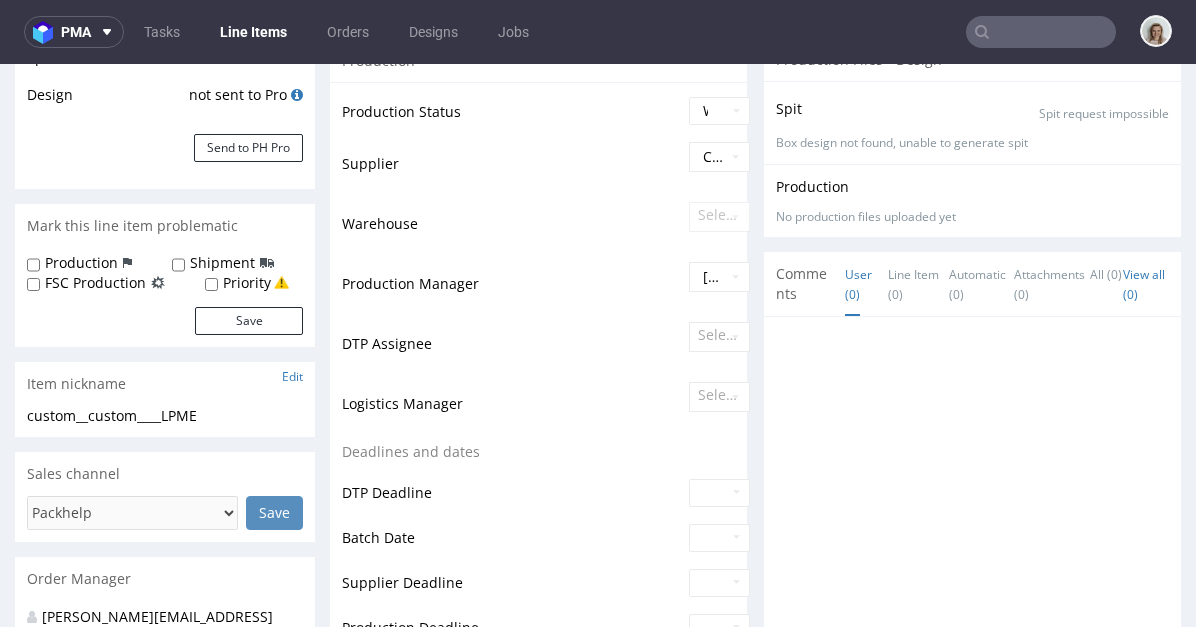 click on "Comments User (0) Line Item (0) Automatic (0) Attachments (0) All (0) View all (0)" at bounding box center (972, 284) 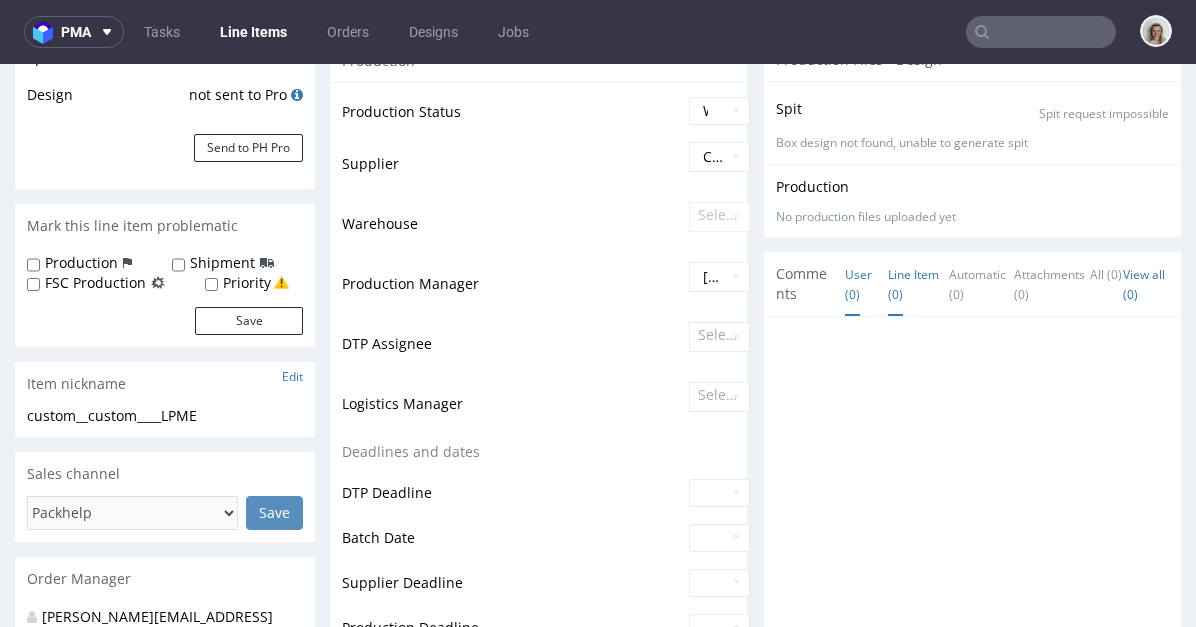 click on "Line Item (0)" at bounding box center (913, 284) 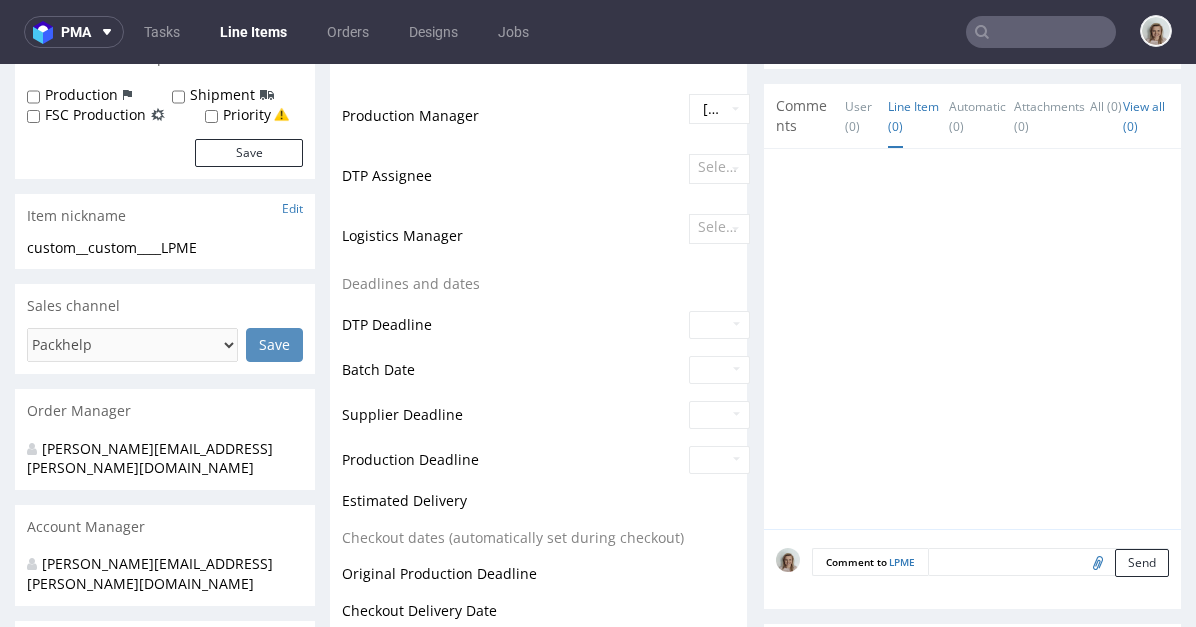 scroll, scrollTop: 773, scrollLeft: 0, axis: vertical 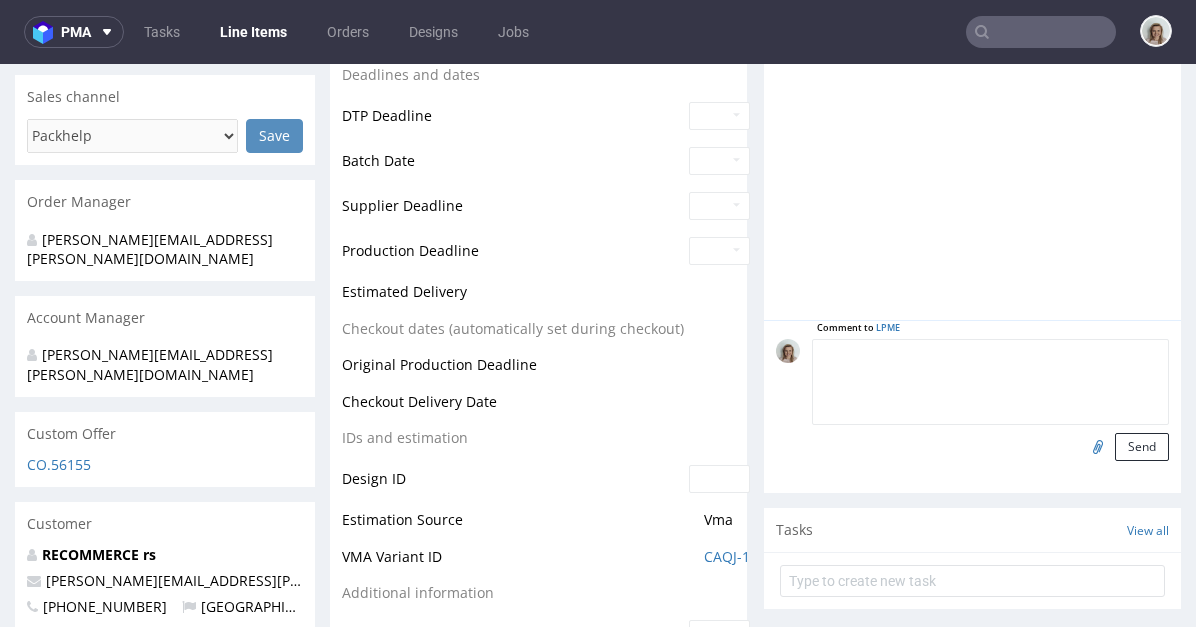 click at bounding box center (990, 382) 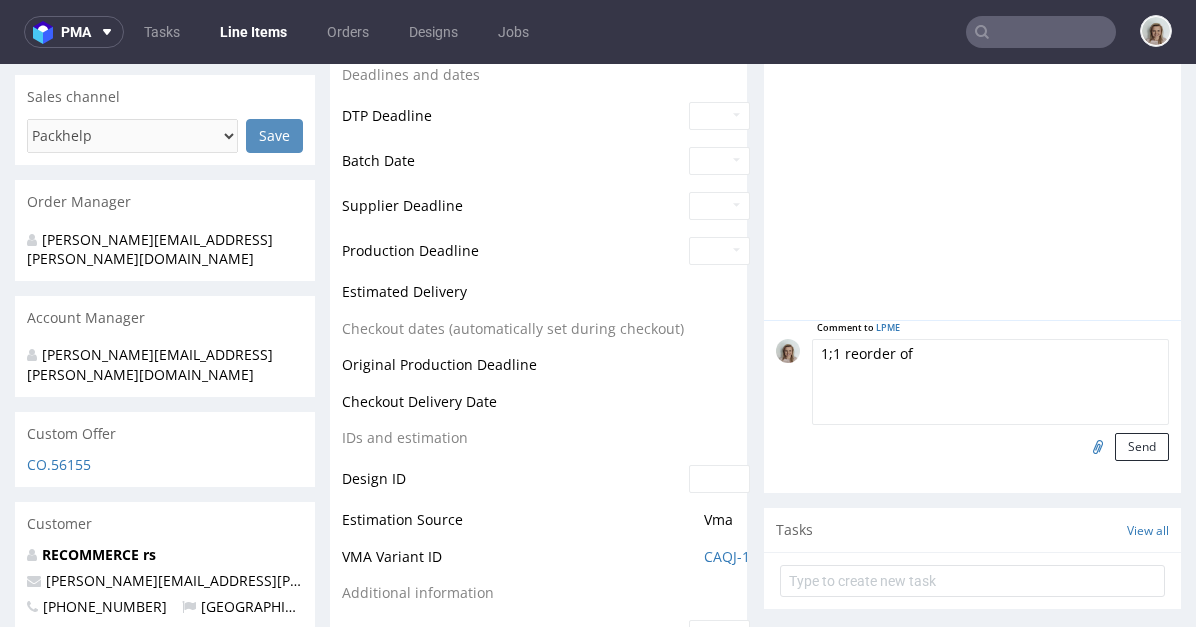 paste on "GLPL" 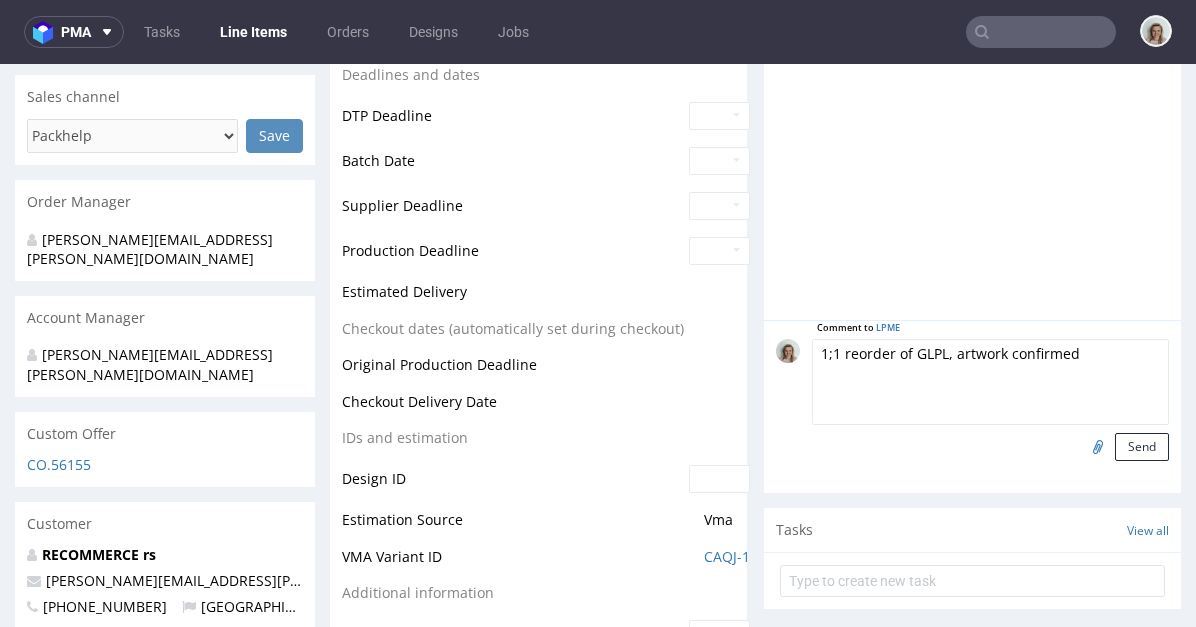 type on "1;1 reorder of GLPL, artwork confirmed" 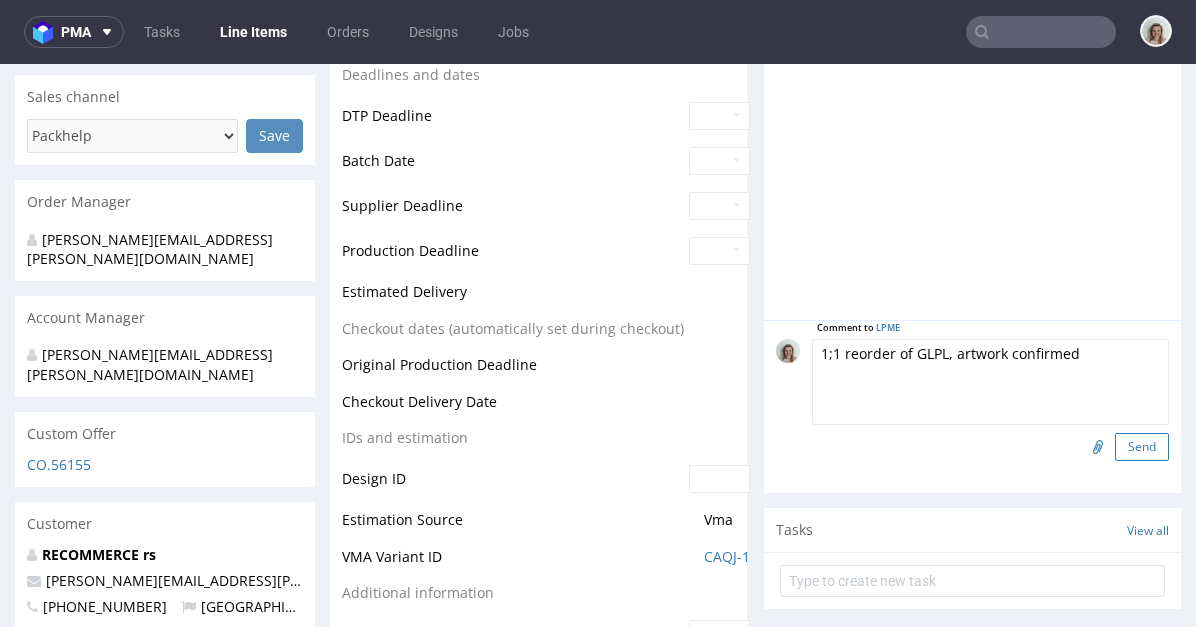 click on "Send" at bounding box center (1142, 447) 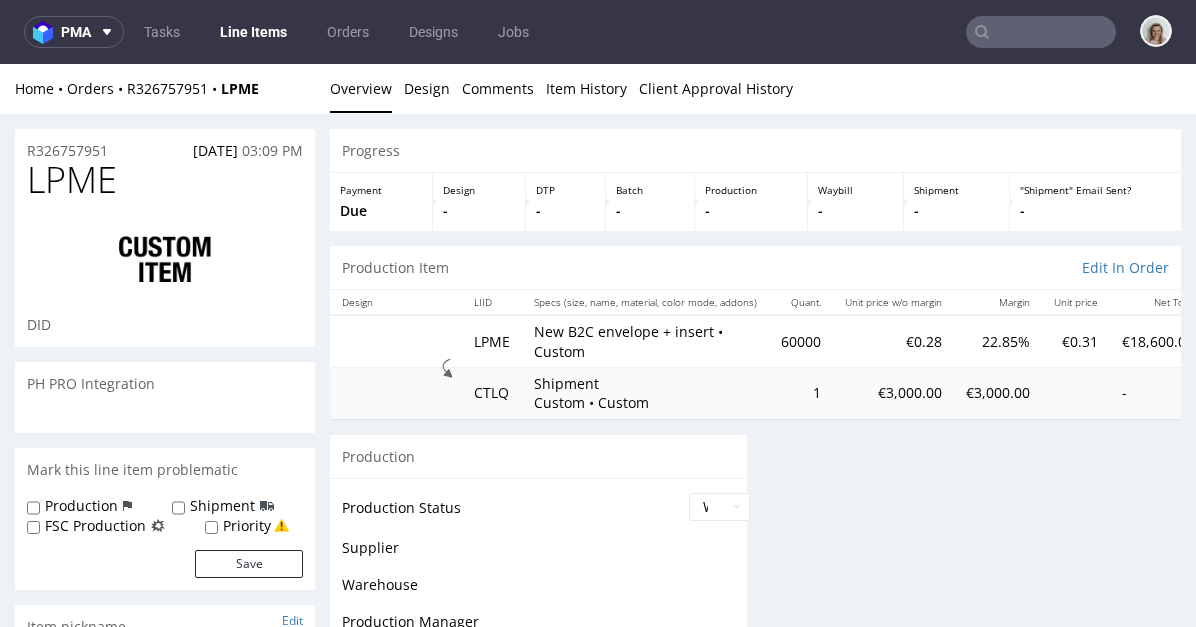 scroll, scrollTop: 0, scrollLeft: 0, axis: both 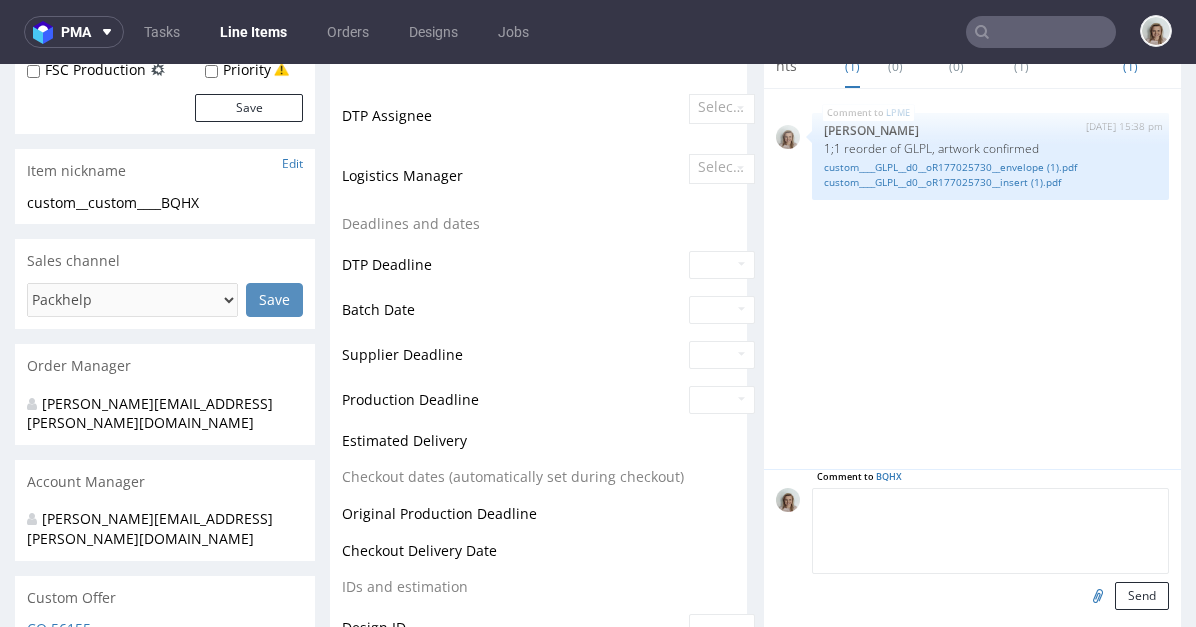 click at bounding box center (990, 531) 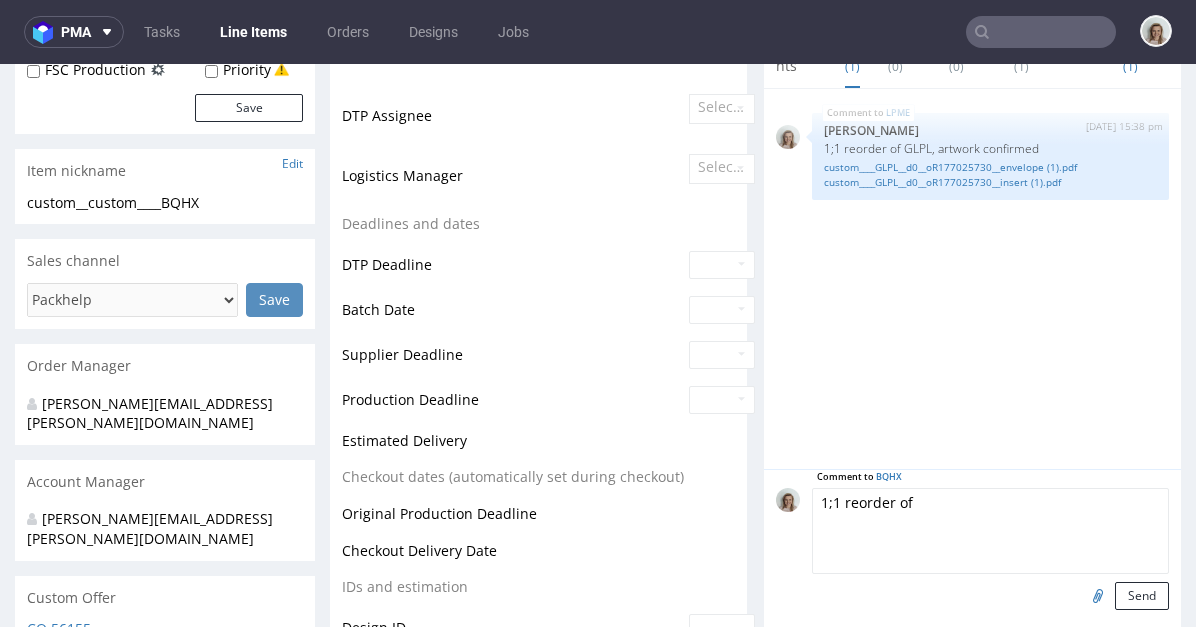 paste on "FLRX" 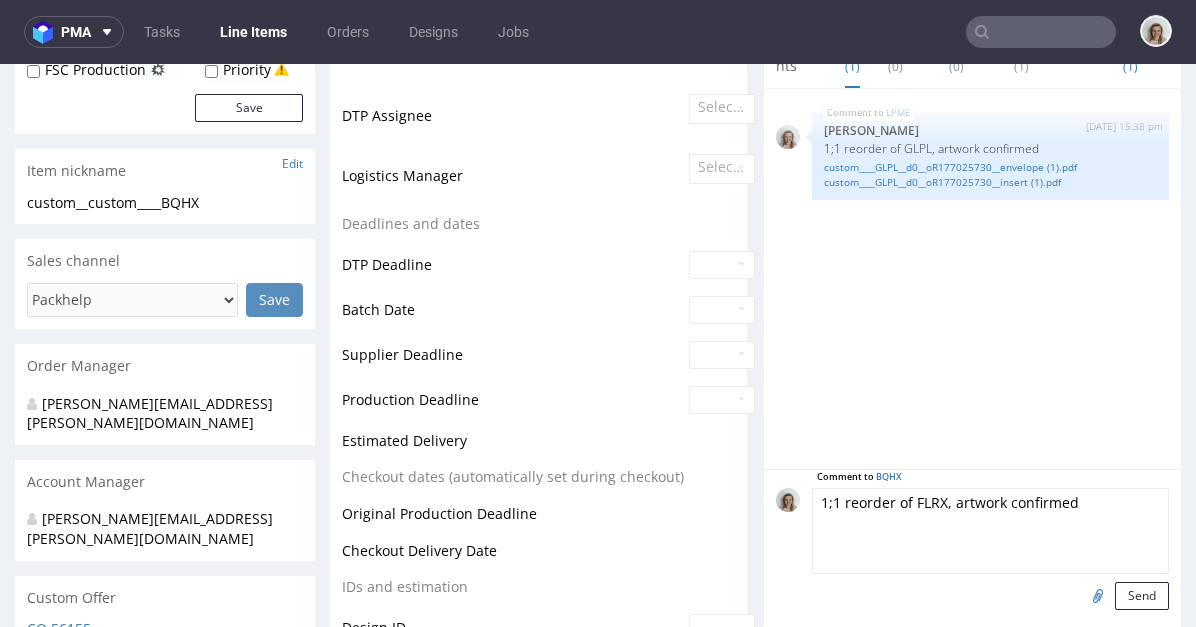 type on "1;1 reorder of FLRX, artwork confirmed" 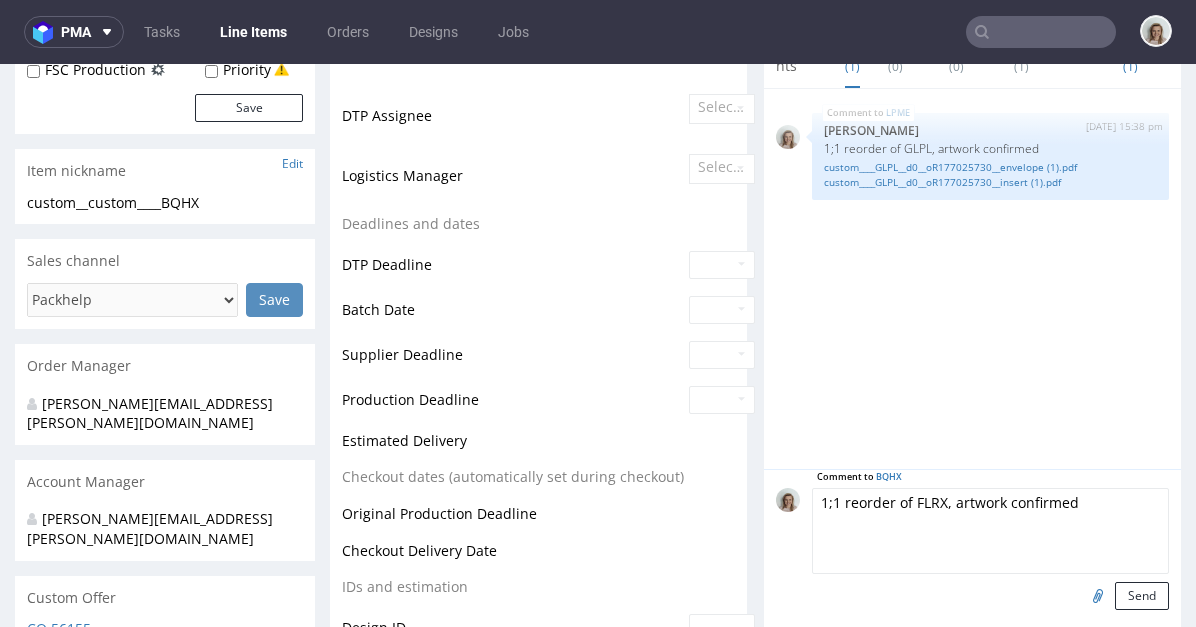 click at bounding box center (1095, 595) 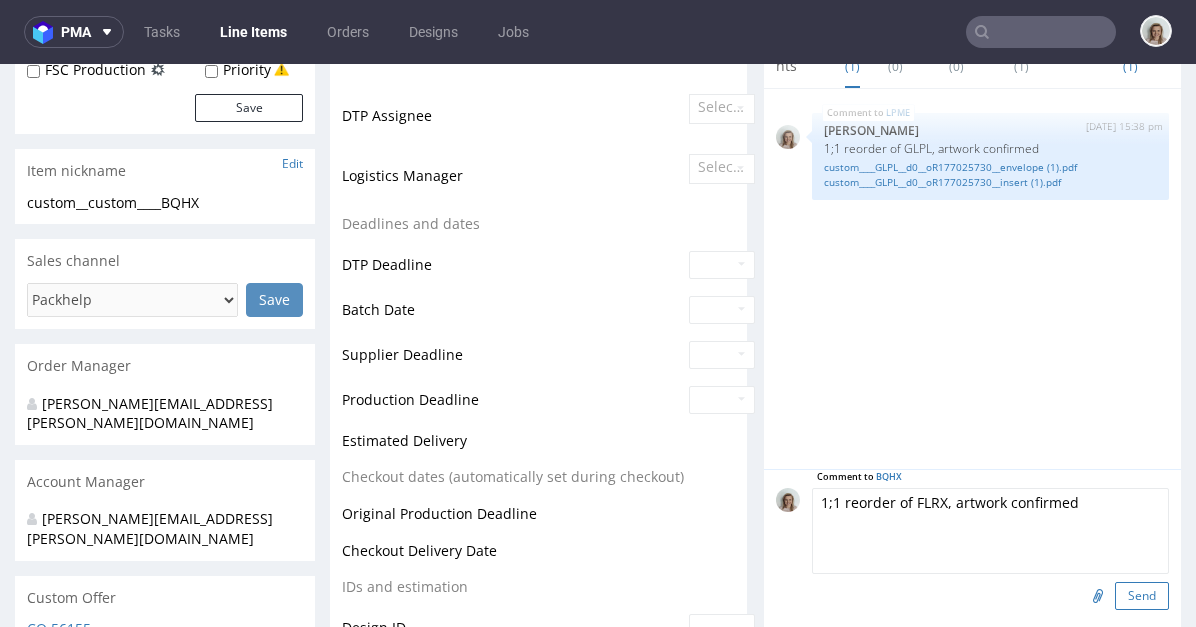 click on "Send" at bounding box center [1142, 596] 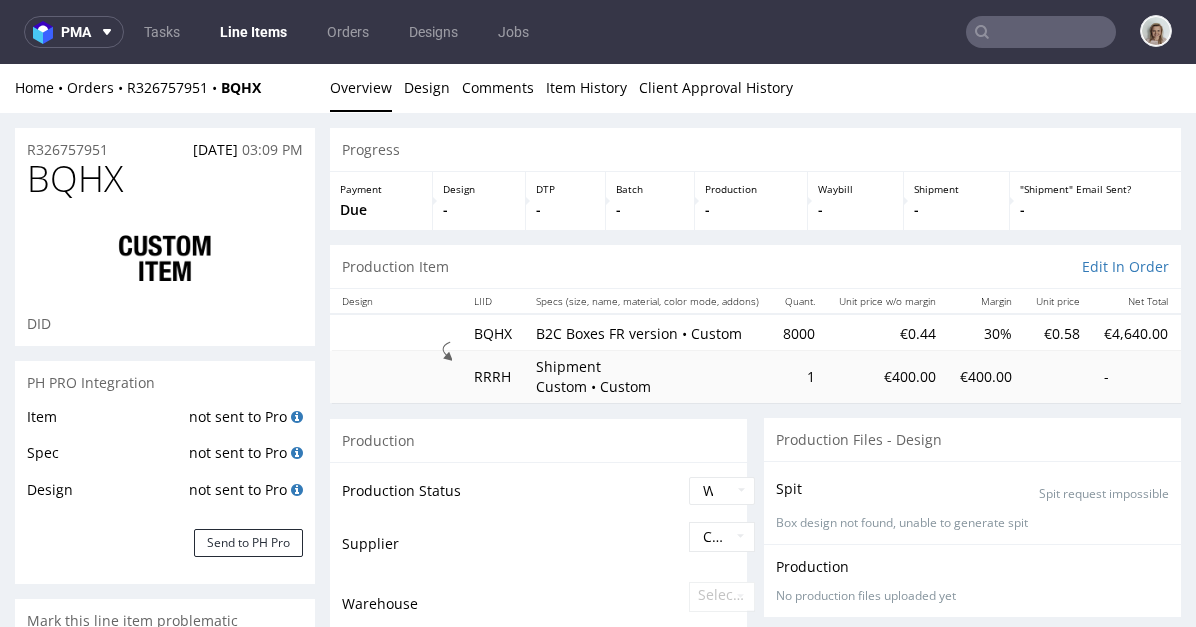 scroll, scrollTop: 0, scrollLeft: 0, axis: both 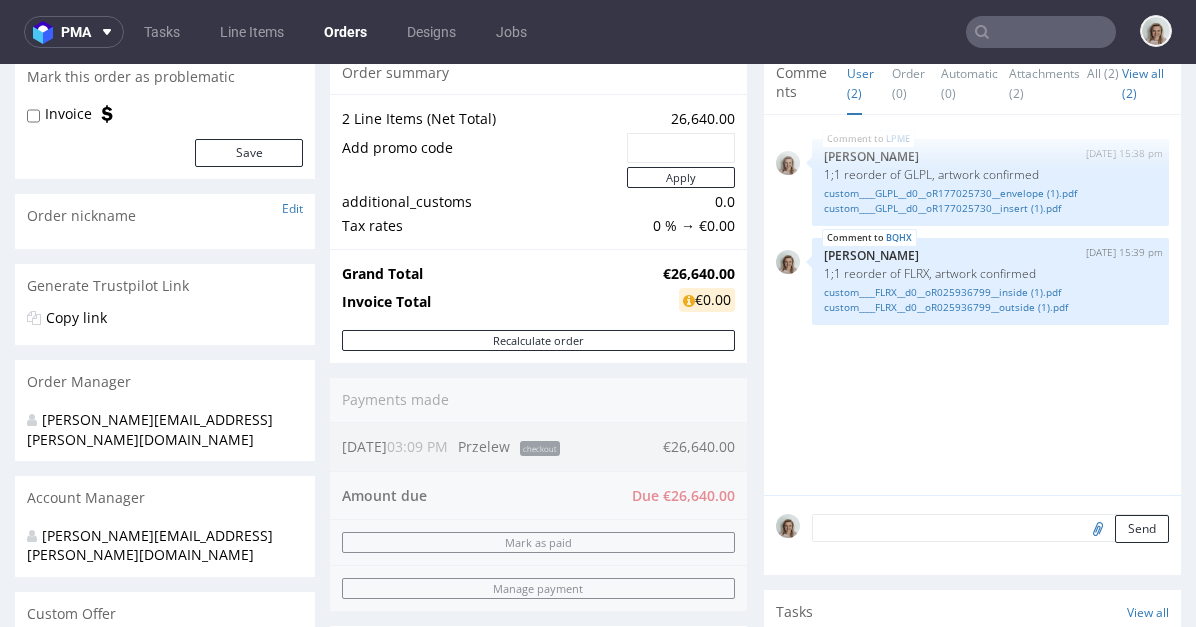 click at bounding box center (990, 528) 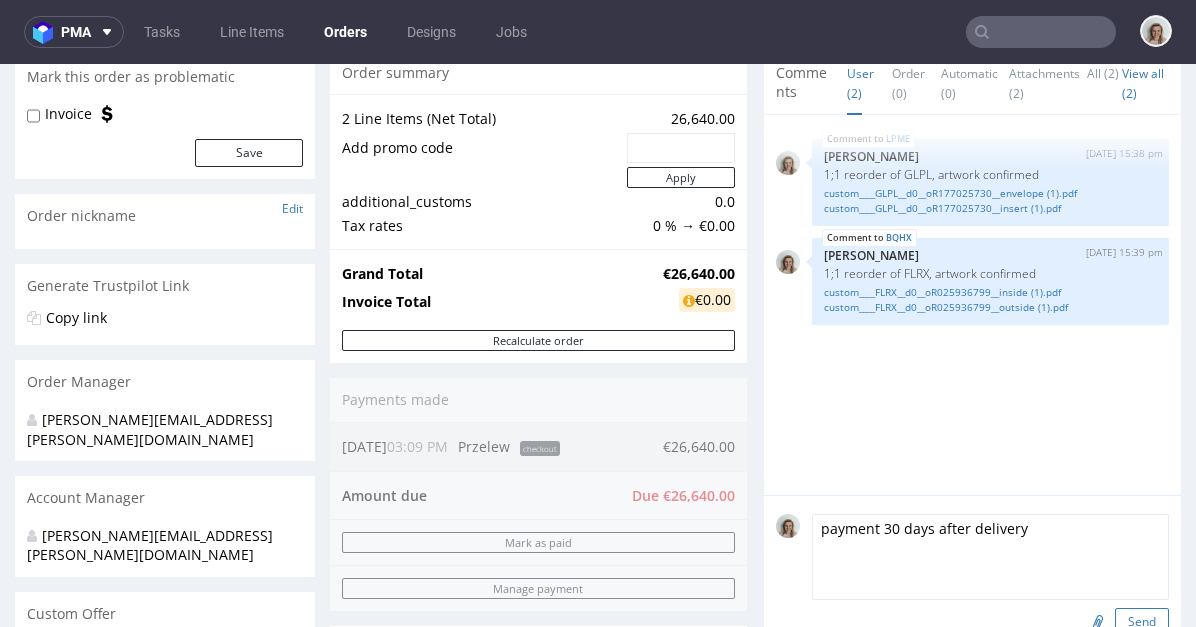 type on "payment 30 days after delivery" 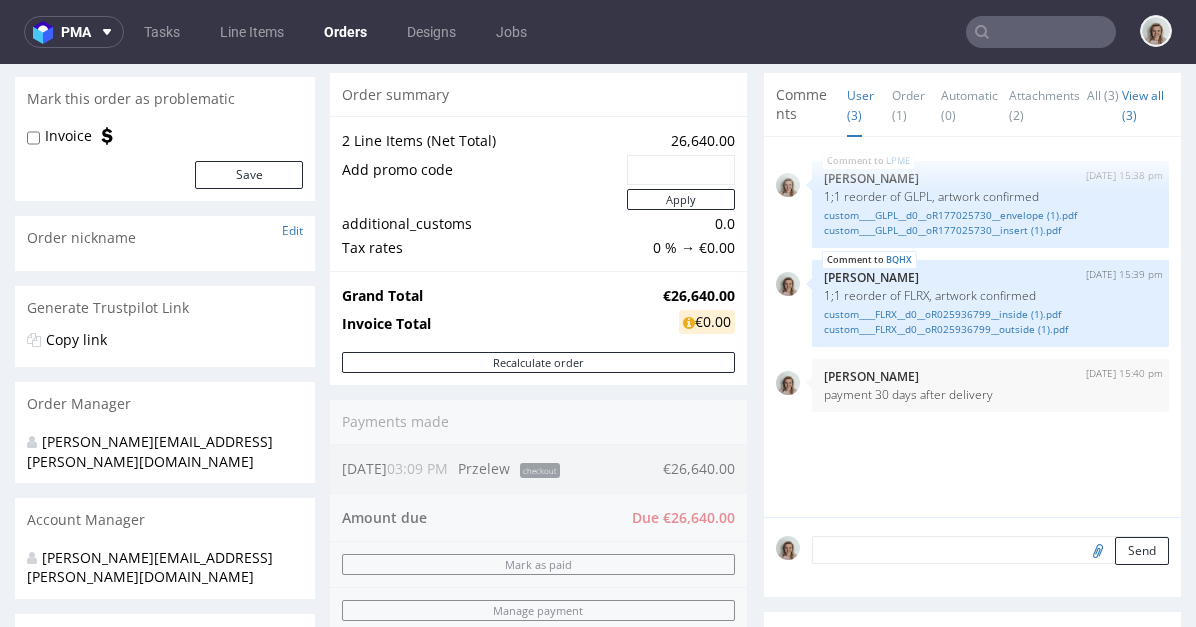scroll, scrollTop: 749, scrollLeft: 0, axis: vertical 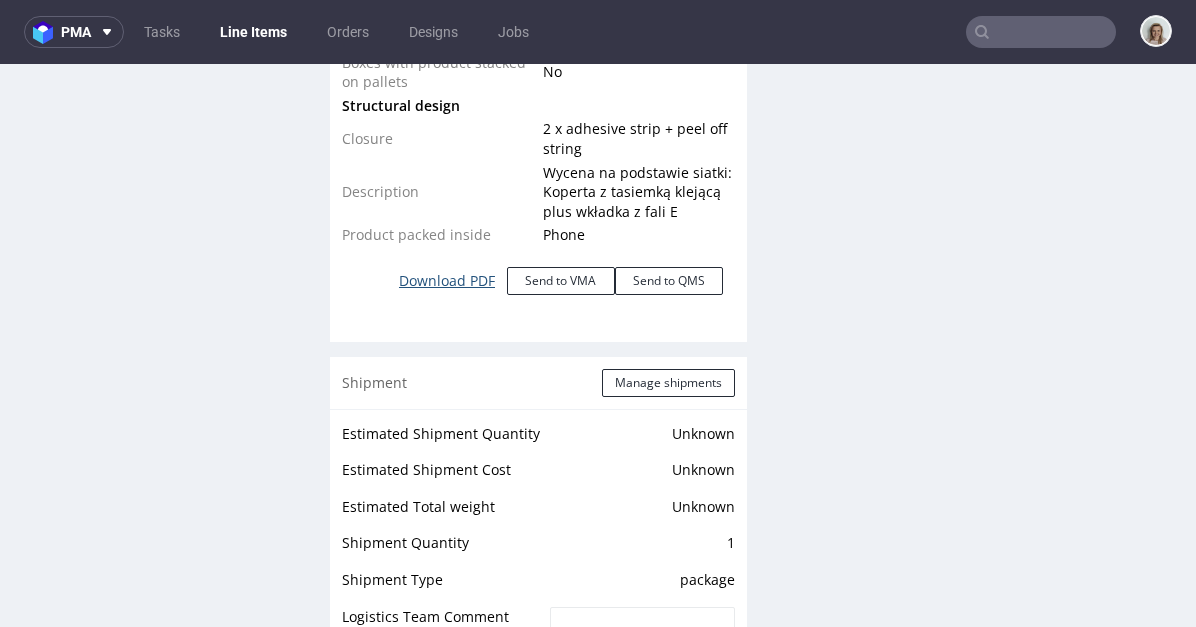 click on "Download PDF" at bounding box center [447, 281] 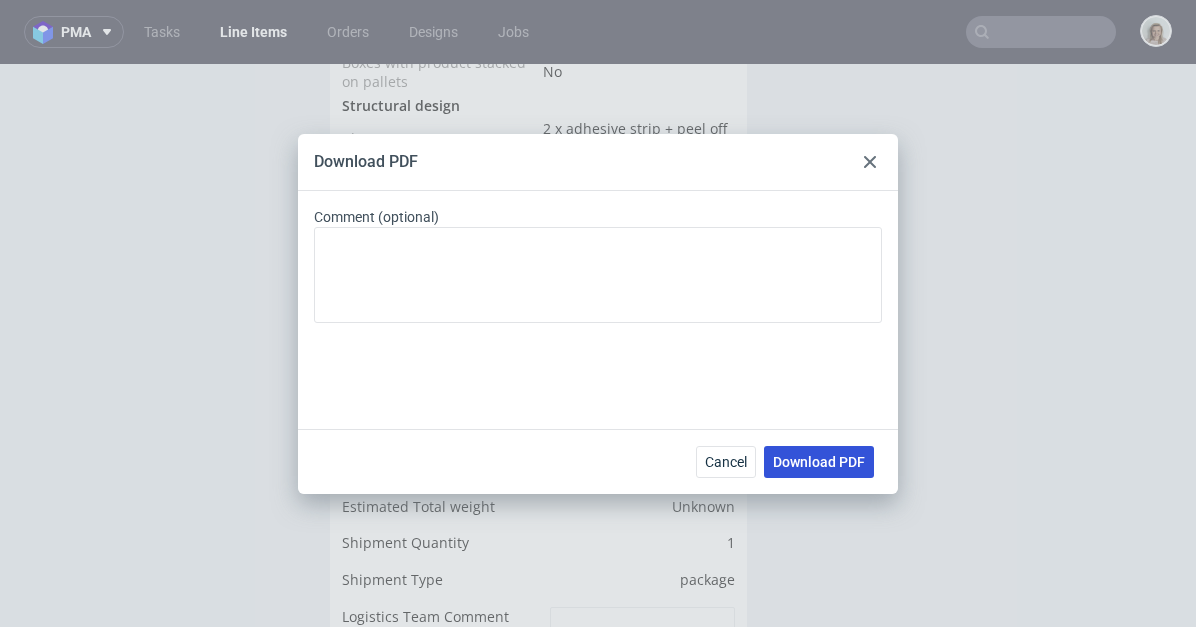 click on "Download PDF" at bounding box center (819, 462) 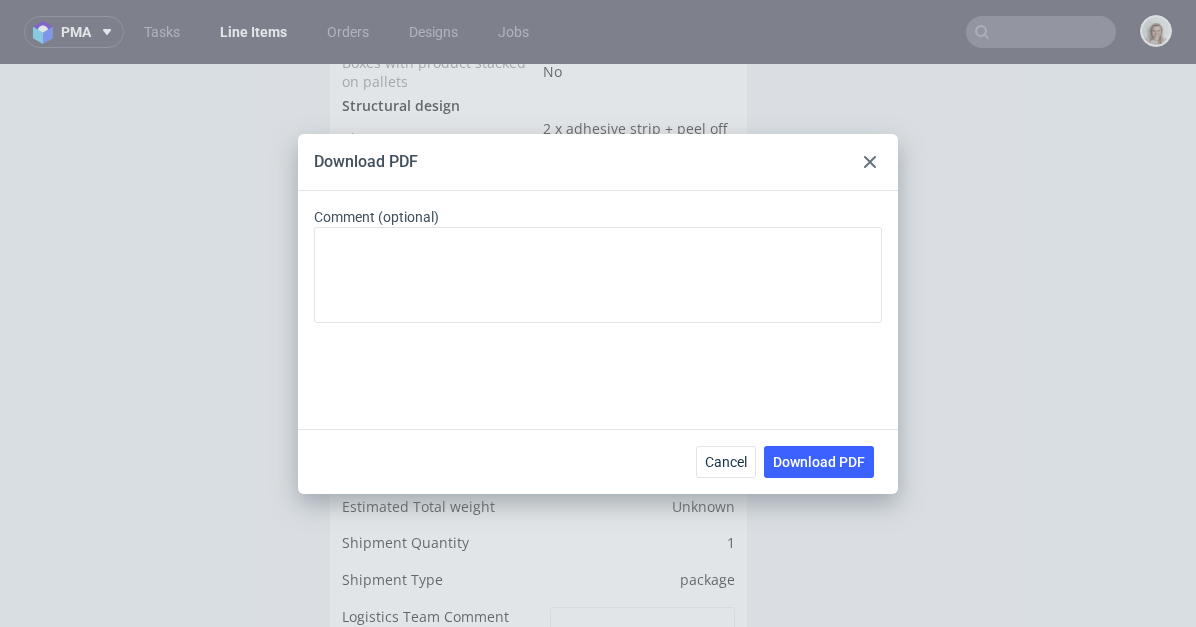 click on "Download PDF" at bounding box center (598, 162) 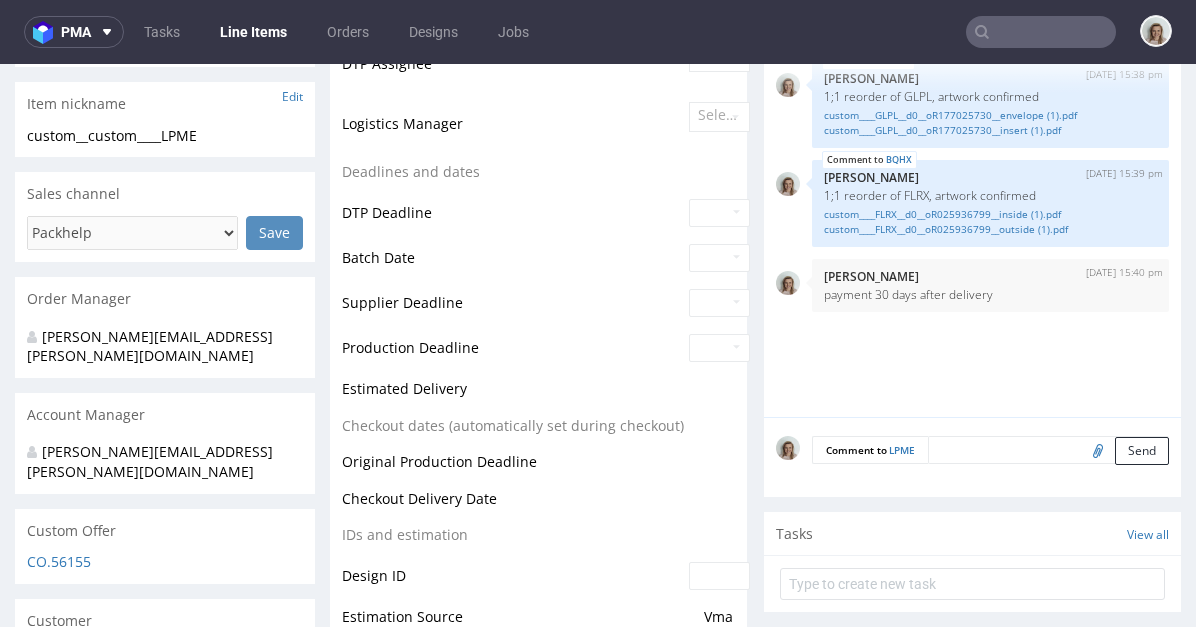 scroll, scrollTop: 348, scrollLeft: 0, axis: vertical 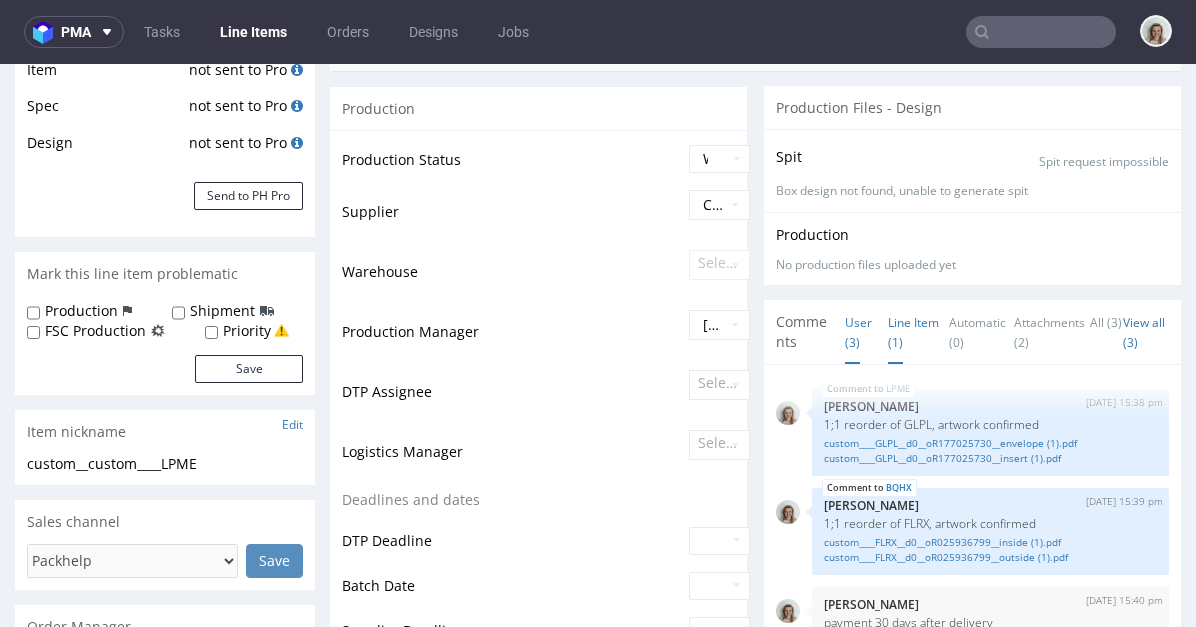 click on "Line Item (1)" at bounding box center [913, 332] 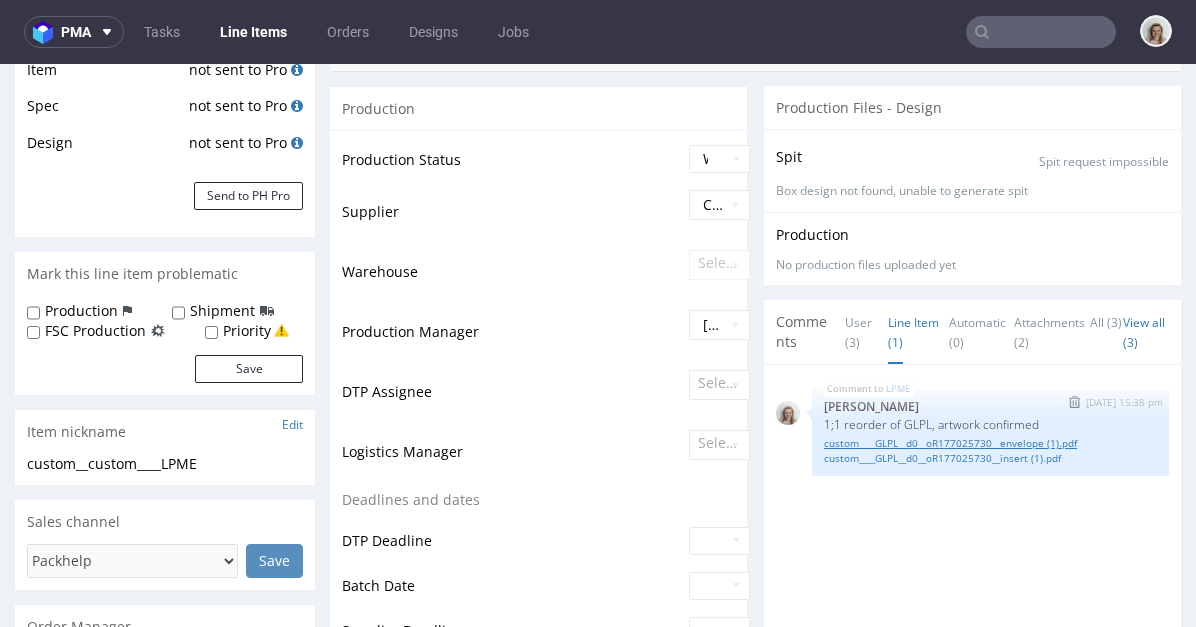 click on "custom____GLPL__d0__oR177025730__envelope (1).pdf" at bounding box center [990, 443] 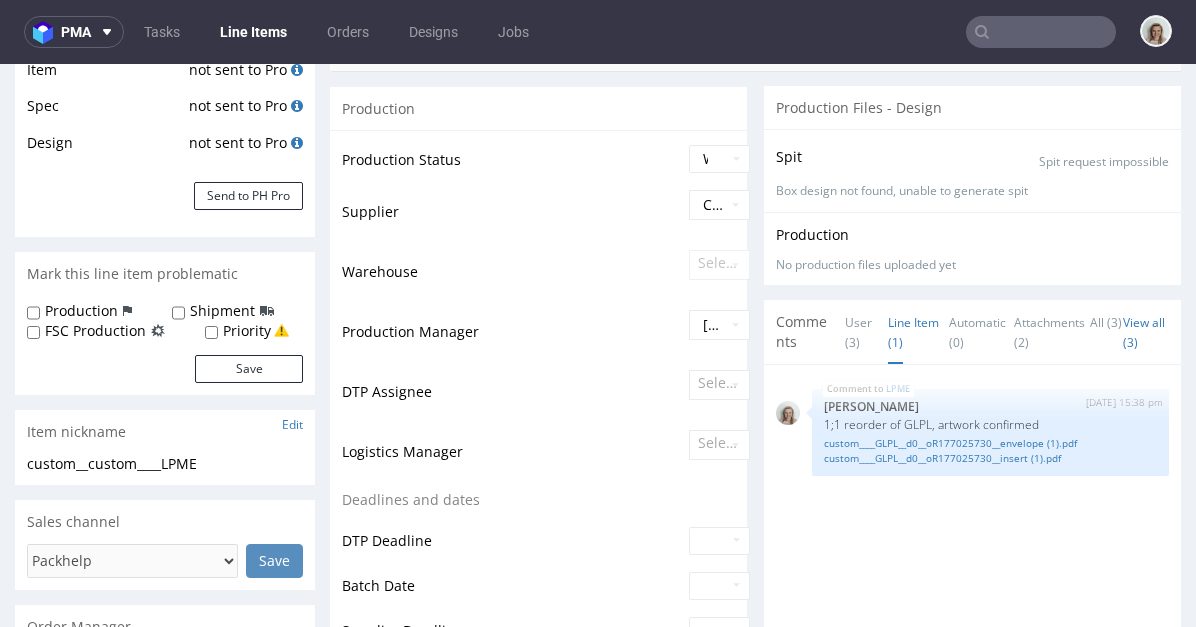 scroll, scrollTop: 0, scrollLeft: 0, axis: both 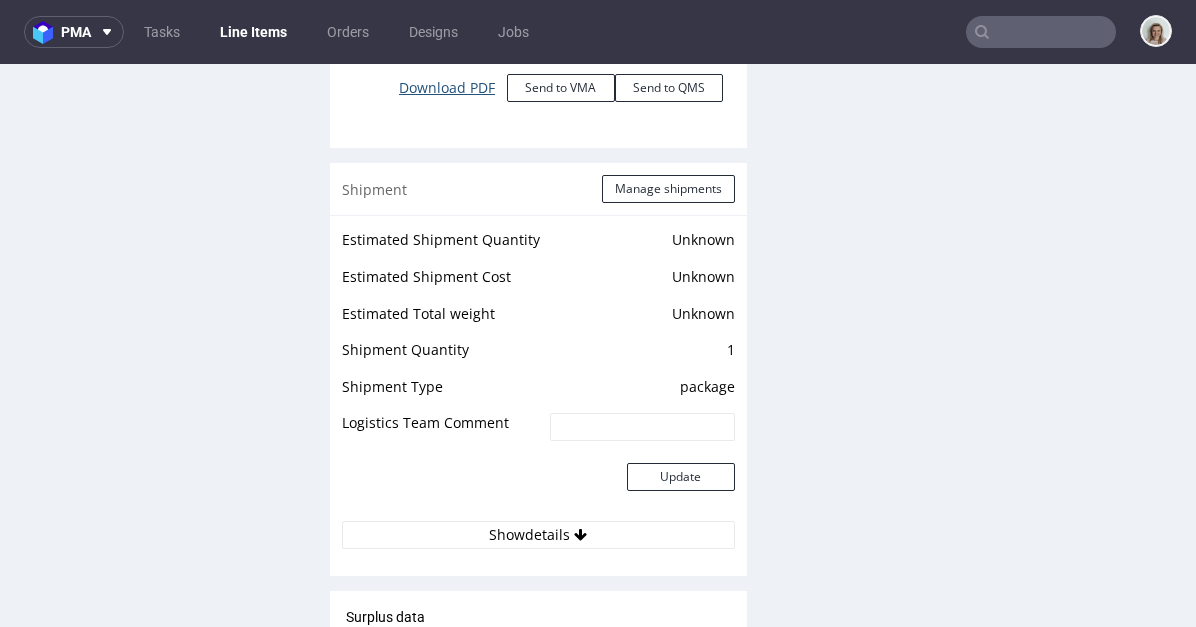 click on "Download PDF" at bounding box center [447, 88] 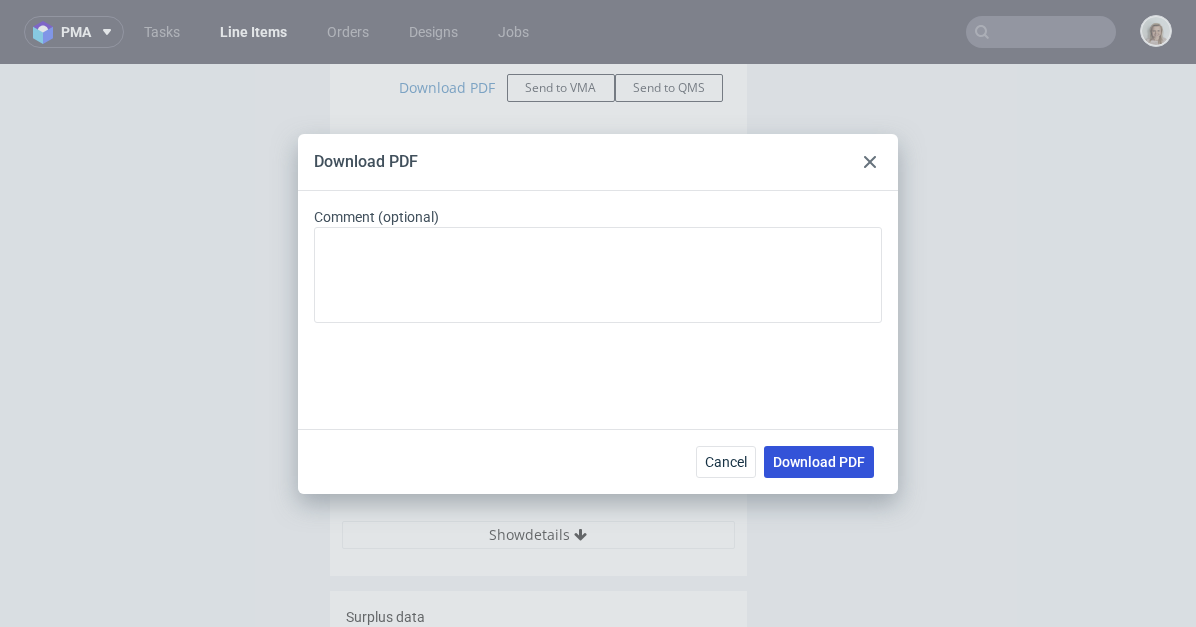 click on "Download PDF" at bounding box center [819, 462] 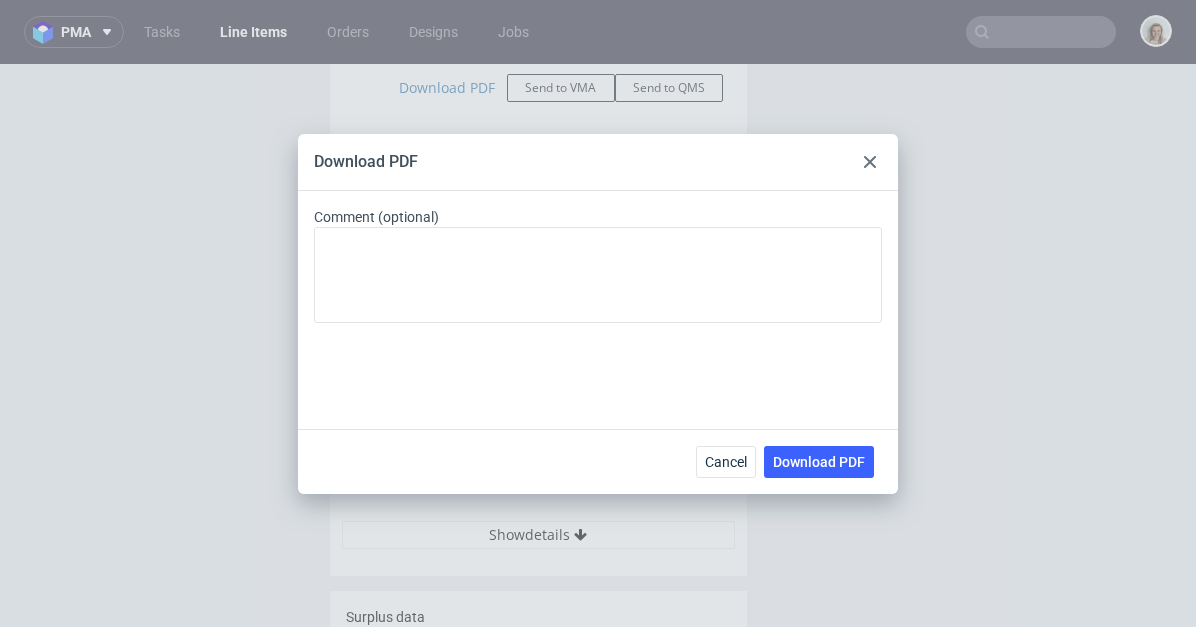 click 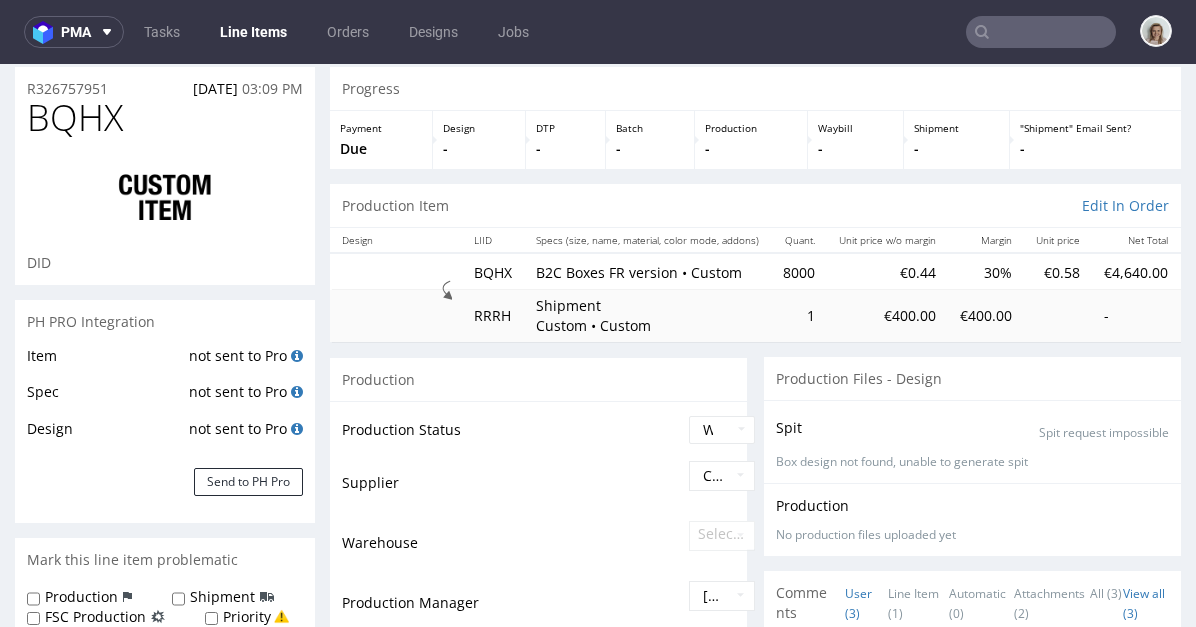 scroll, scrollTop: 0, scrollLeft: 0, axis: both 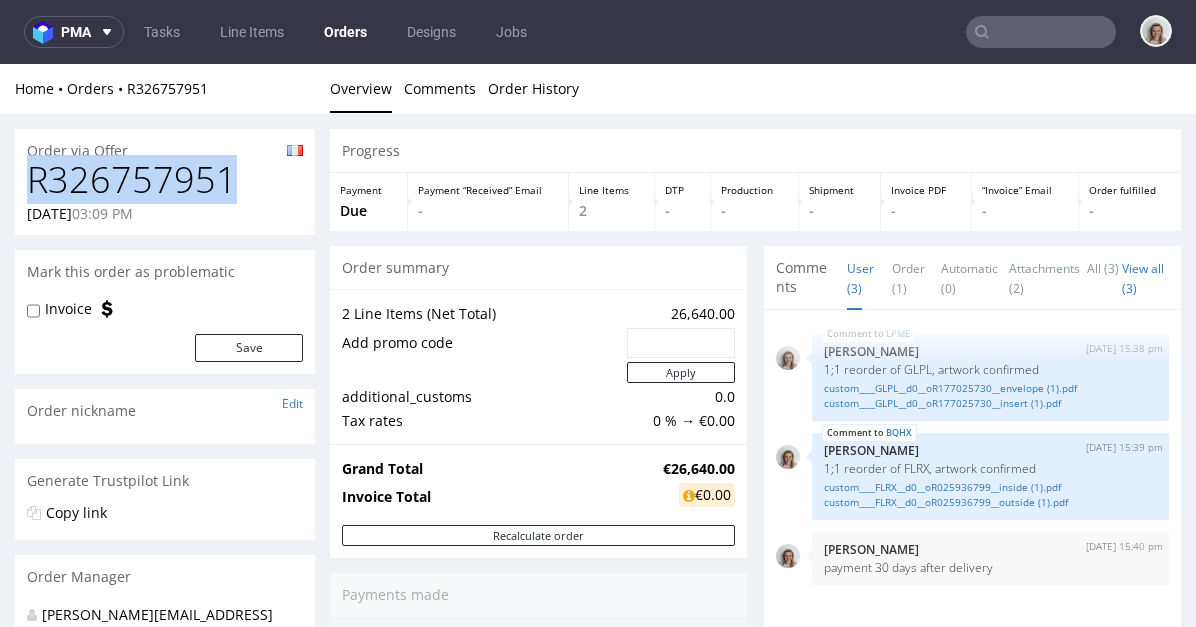 drag, startPoint x: 160, startPoint y: 186, endPoint x: 27, endPoint y: 190, distance: 133.06013 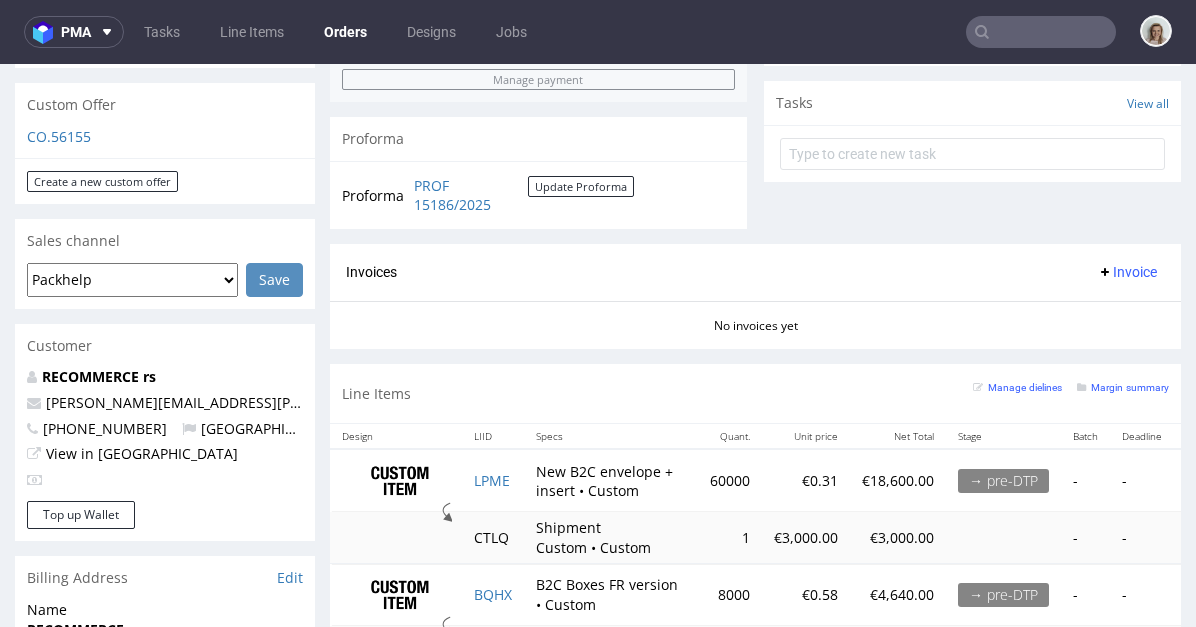 scroll, scrollTop: 418, scrollLeft: 0, axis: vertical 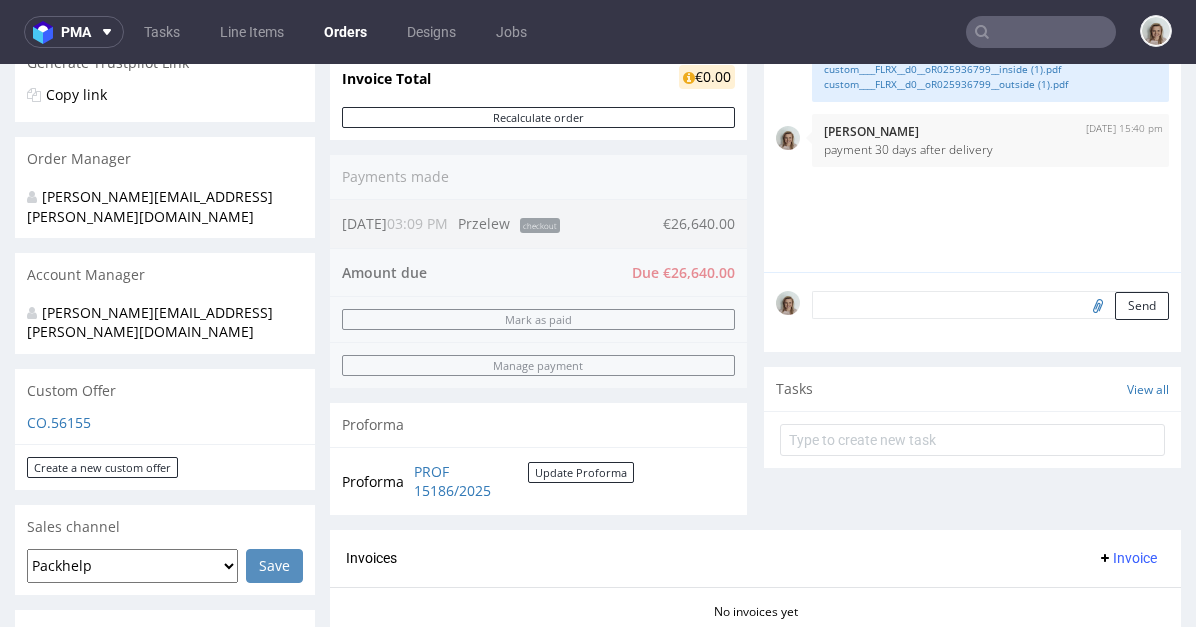 click at bounding box center [1041, 32] 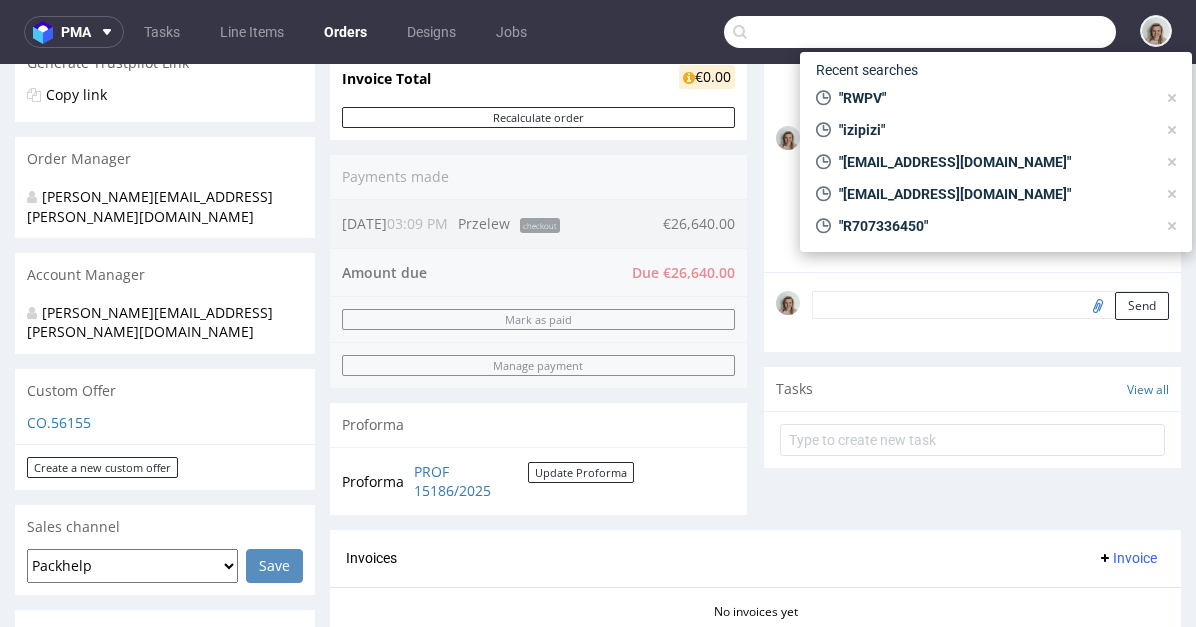 paste on "saiyani@planera.care" 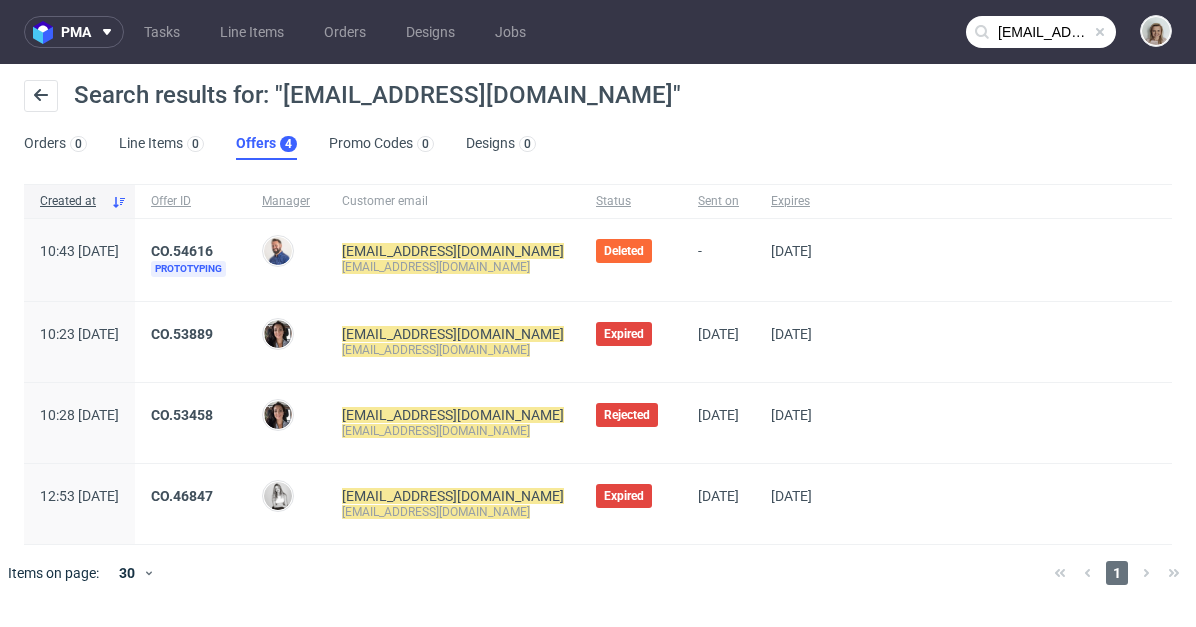 click on "saiyani@planera.care" at bounding box center (1041, 32) 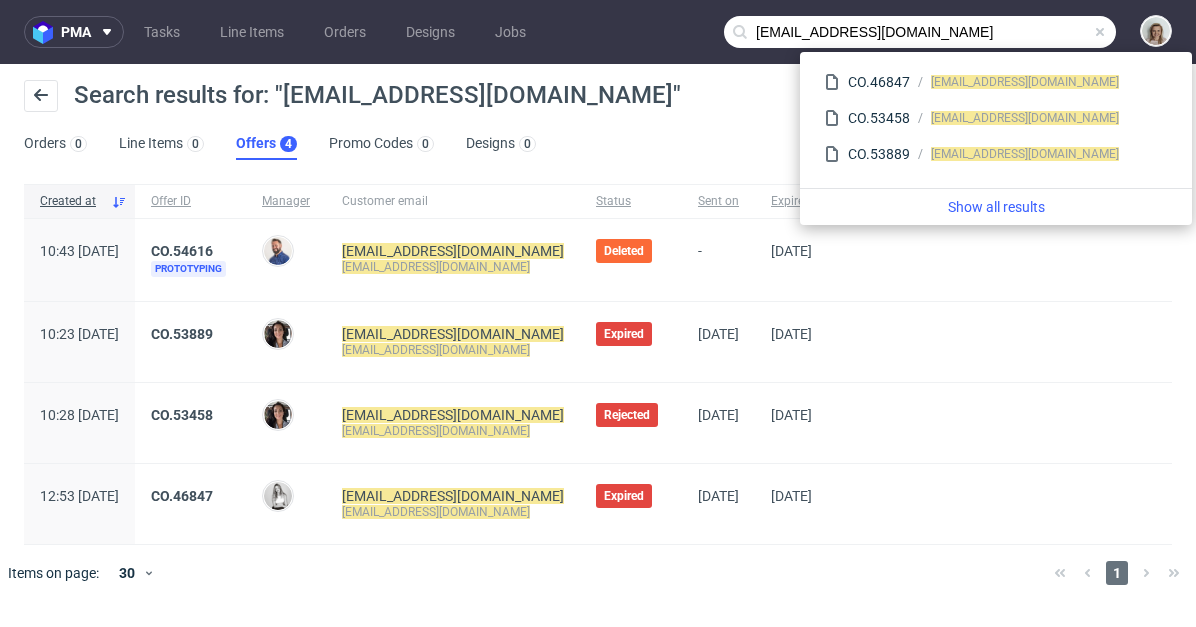 drag, startPoint x: 801, startPoint y: 30, endPoint x: 730, endPoint y: 28, distance: 71.02816 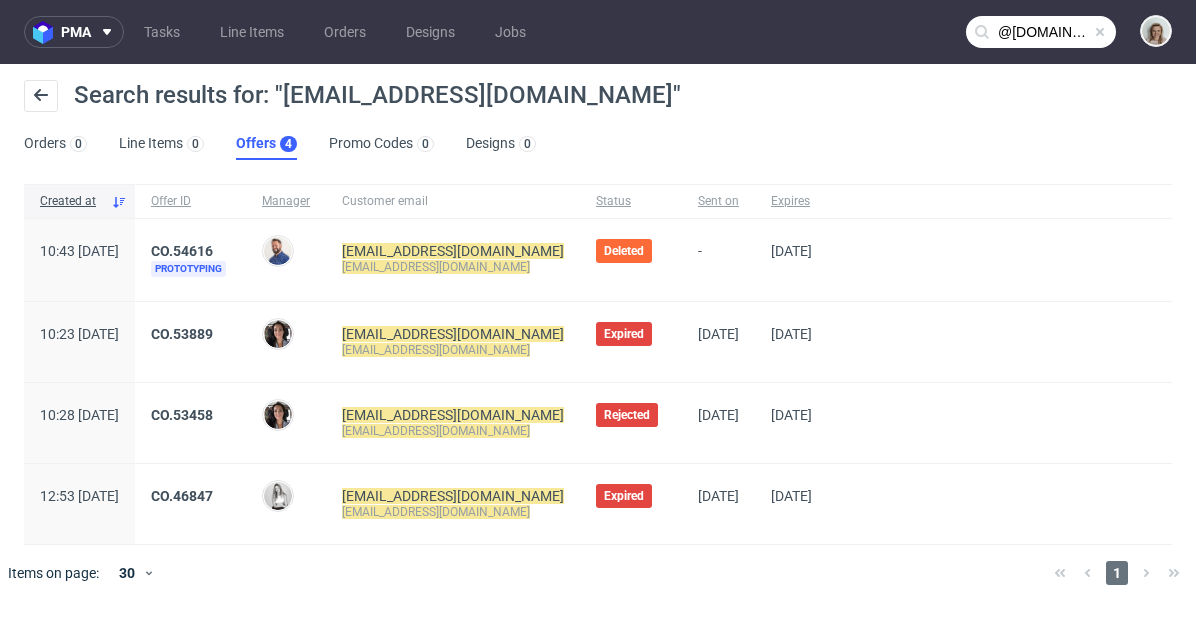 type on "@planera.care" 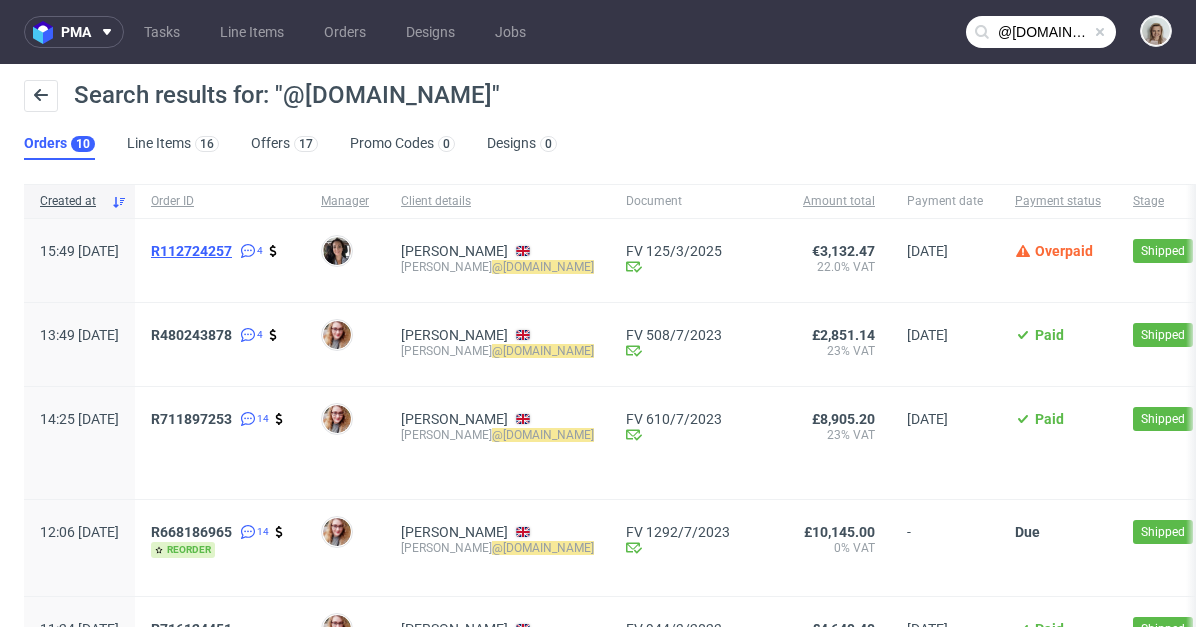 click on "R112724257" at bounding box center (191, 251) 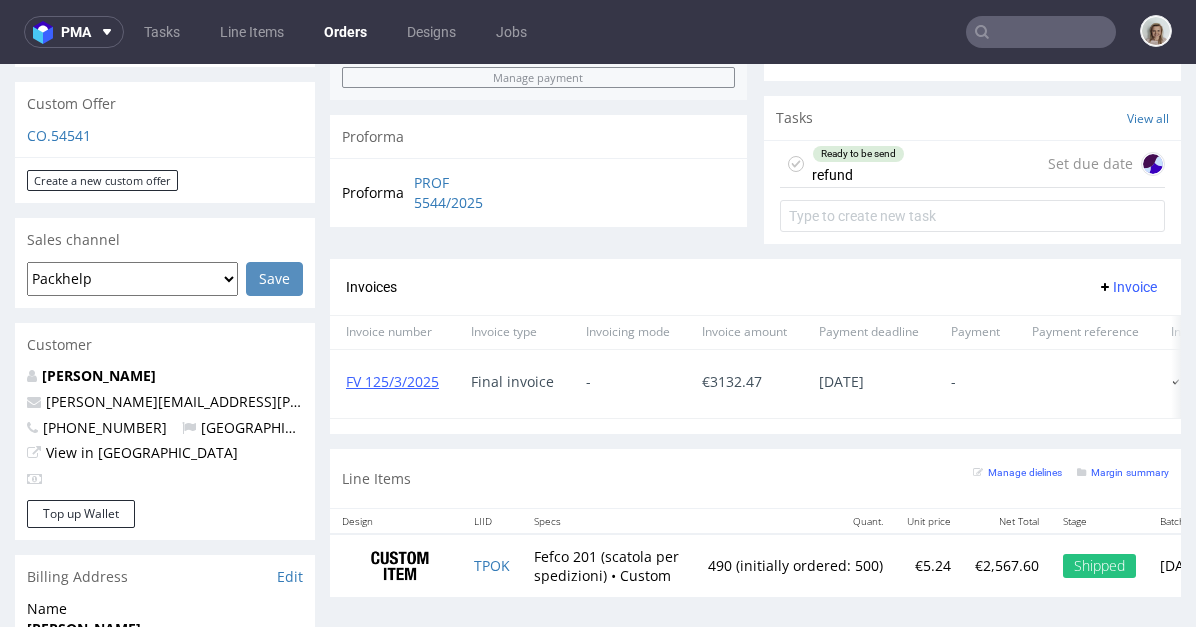 scroll, scrollTop: 1075, scrollLeft: 0, axis: vertical 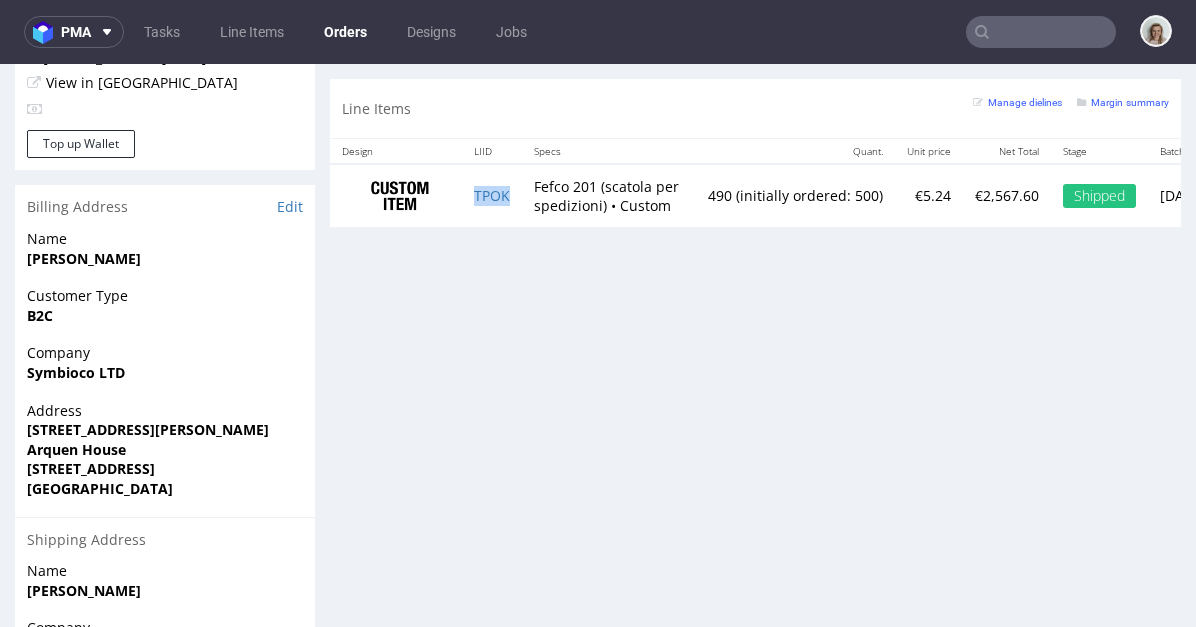 click on "TPOK" at bounding box center [492, 195] 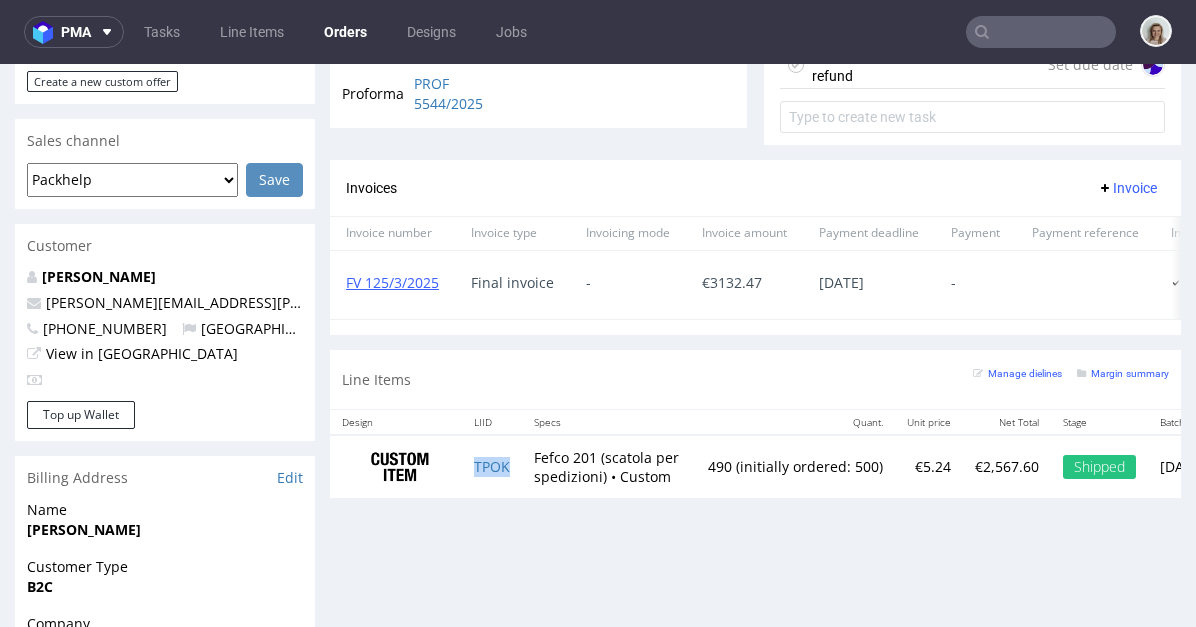 scroll, scrollTop: 816, scrollLeft: 0, axis: vertical 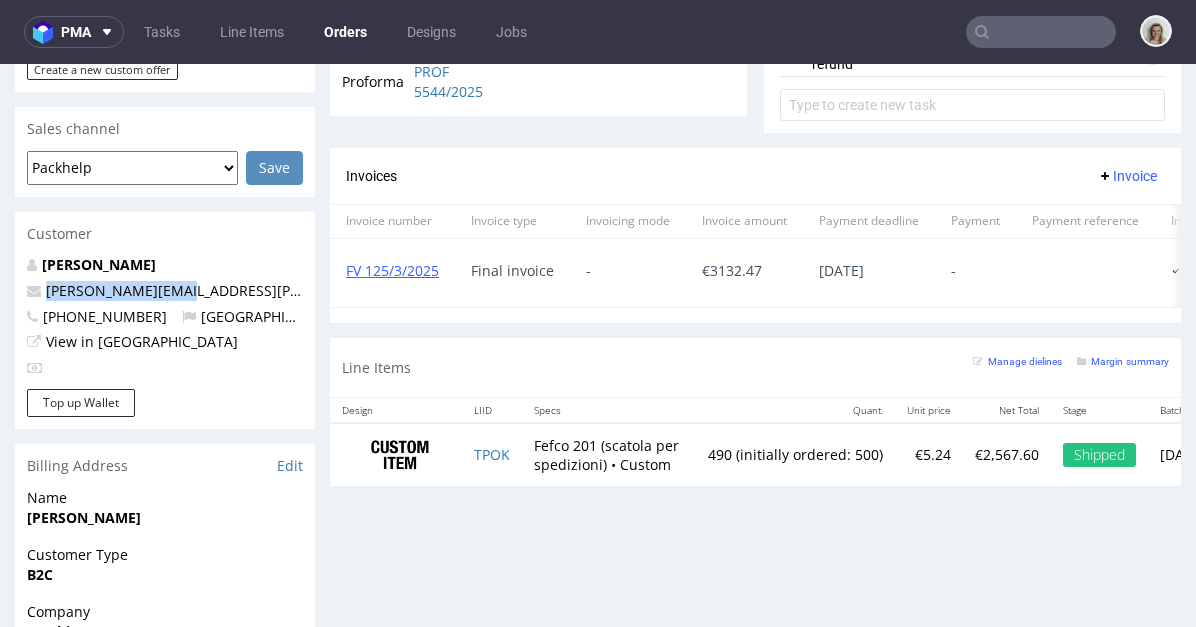 drag, startPoint x: 217, startPoint y: 251, endPoint x: 37, endPoint y: 253, distance: 180.01111 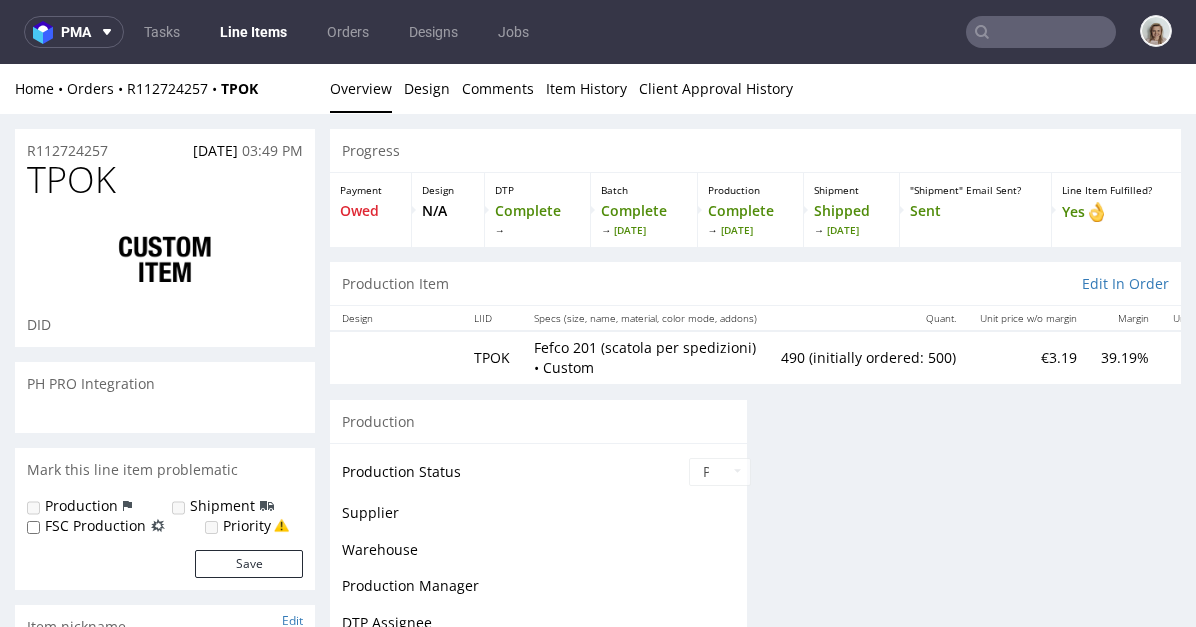 scroll, scrollTop: 0, scrollLeft: 0, axis: both 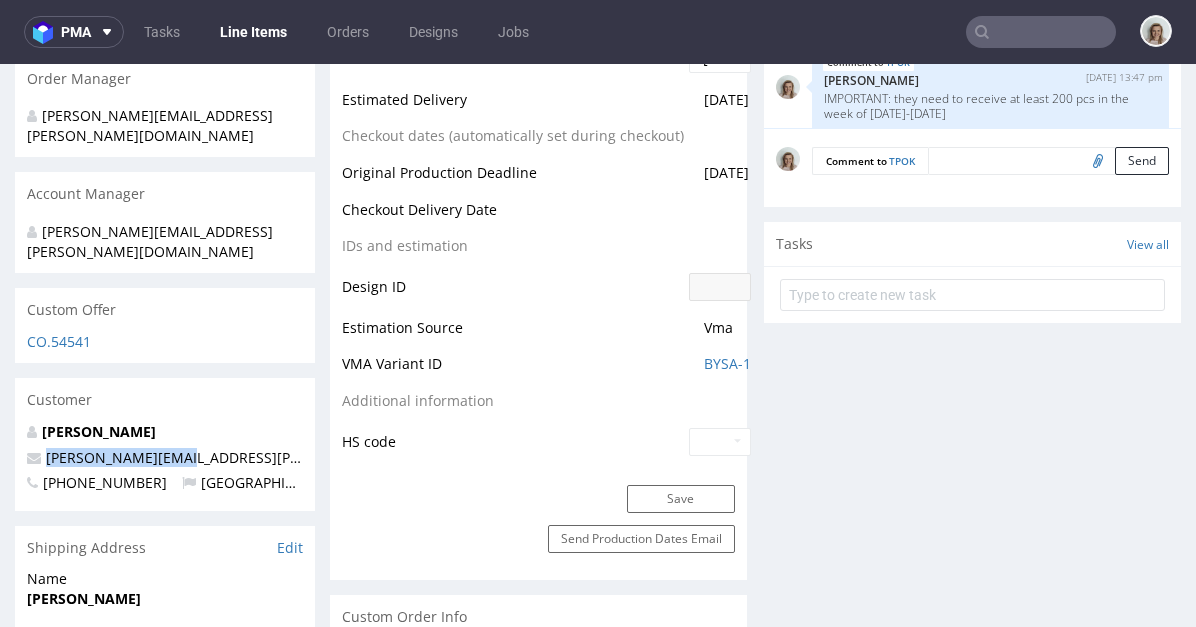 drag, startPoint x: 197, startPoint y: 415, endPoint x: 40, endPoint y: 418, distance: 157.02866 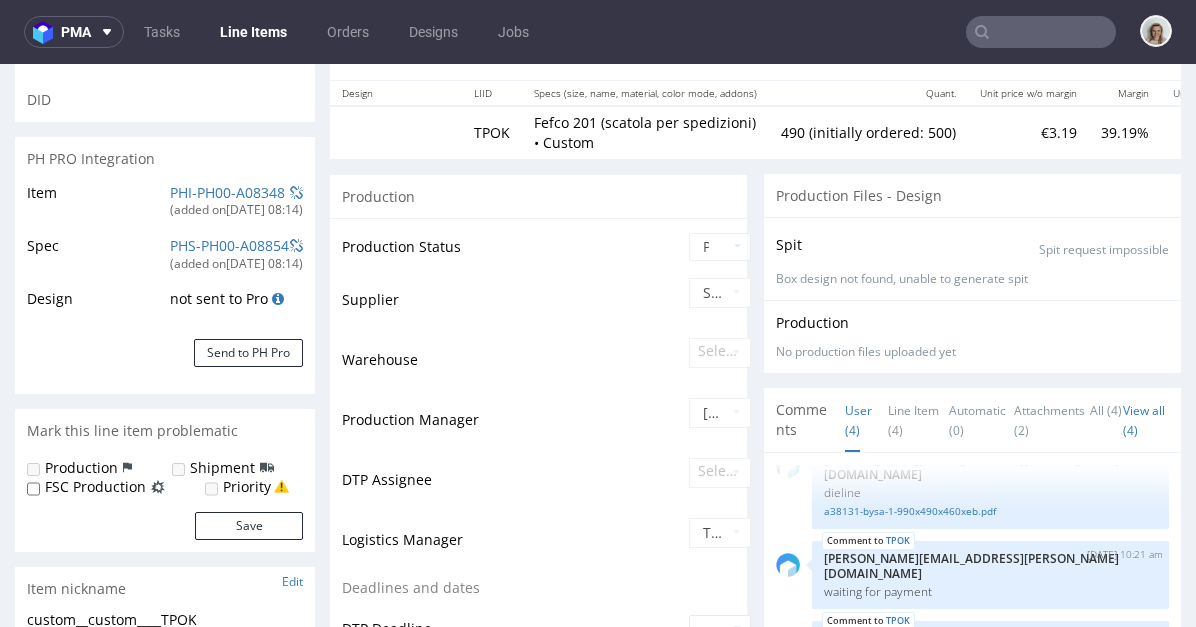 scroll, scrollTop: 0, scrollLeft: 0, axis: both 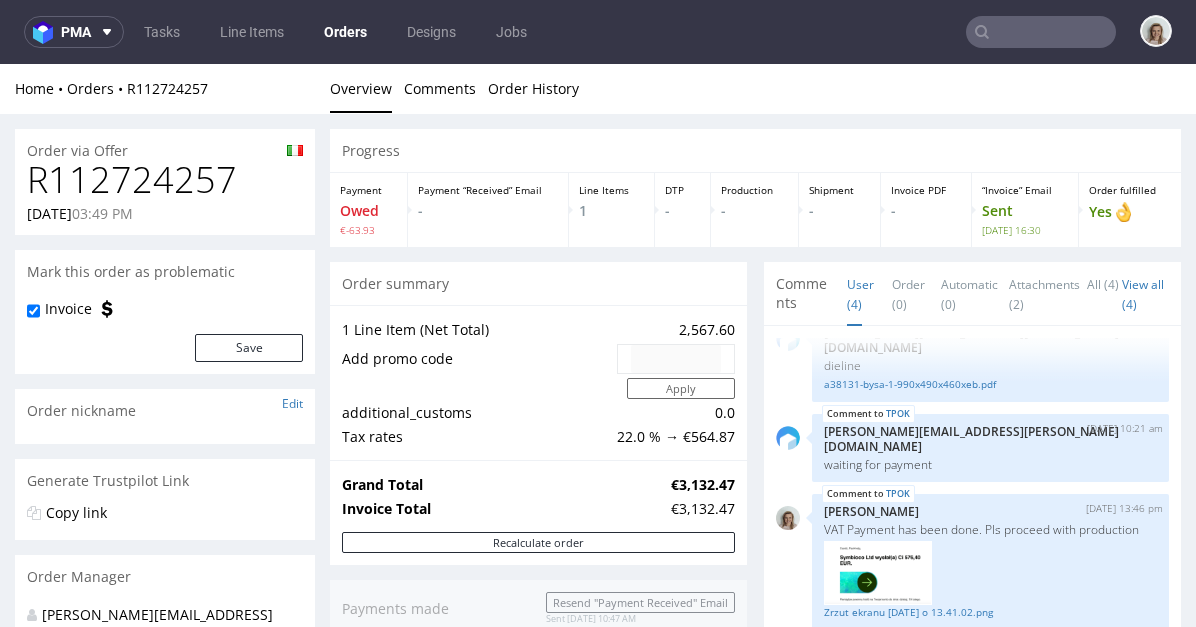 click at bounding box center [1041, 32] 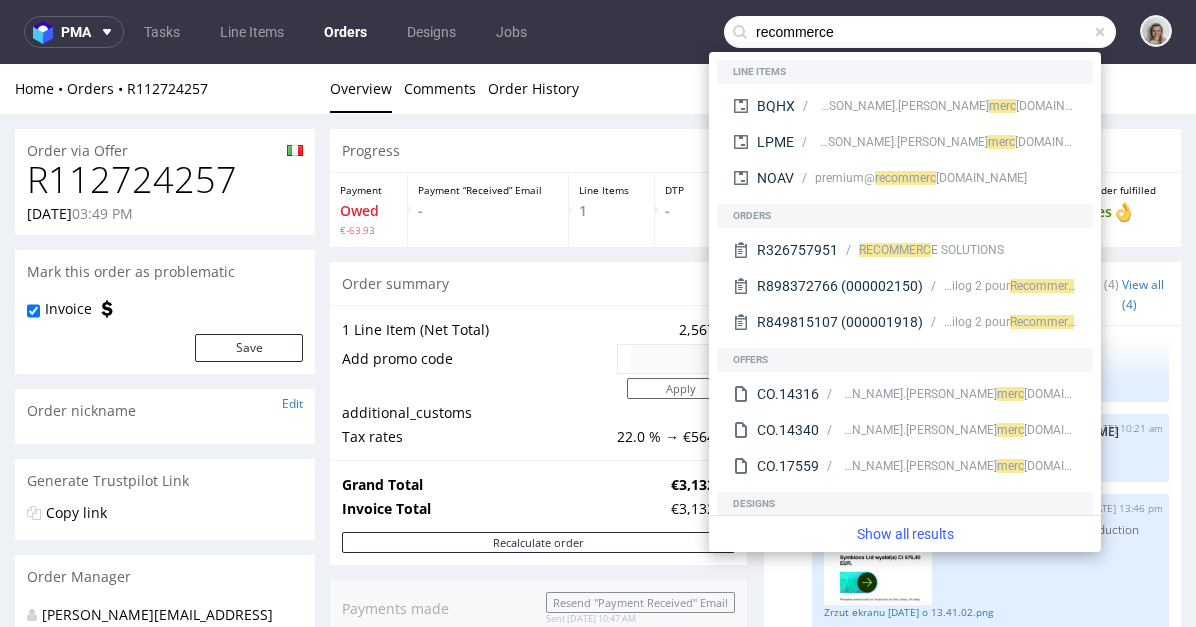type on "recommerce" 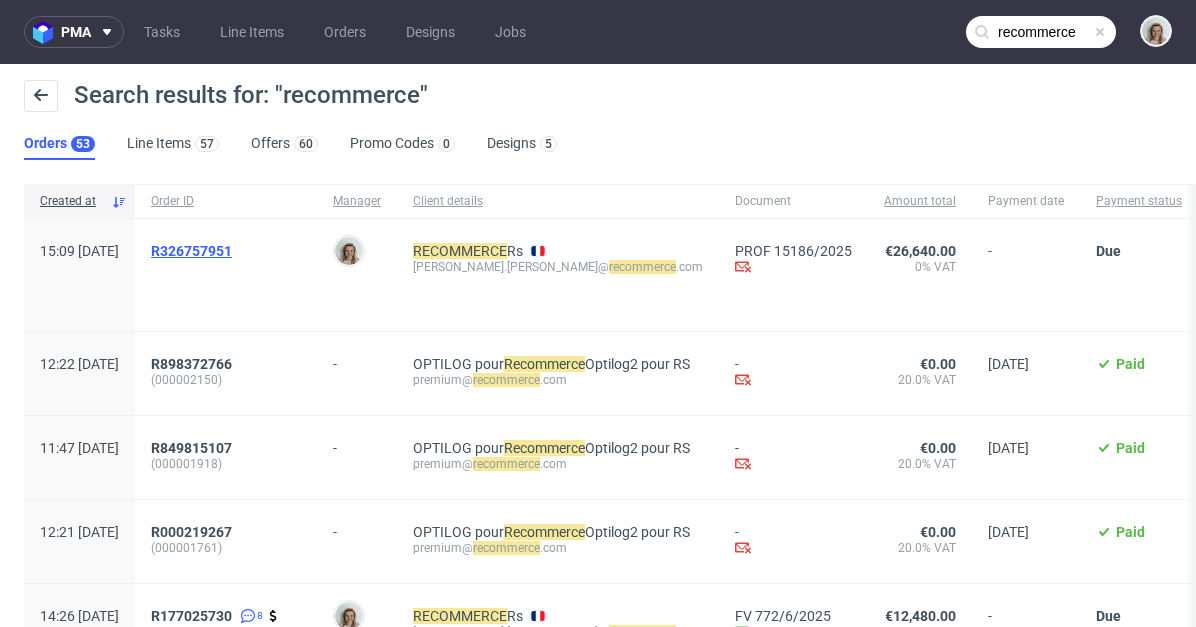 click on "R326757951" at bounding box center [191, 251] 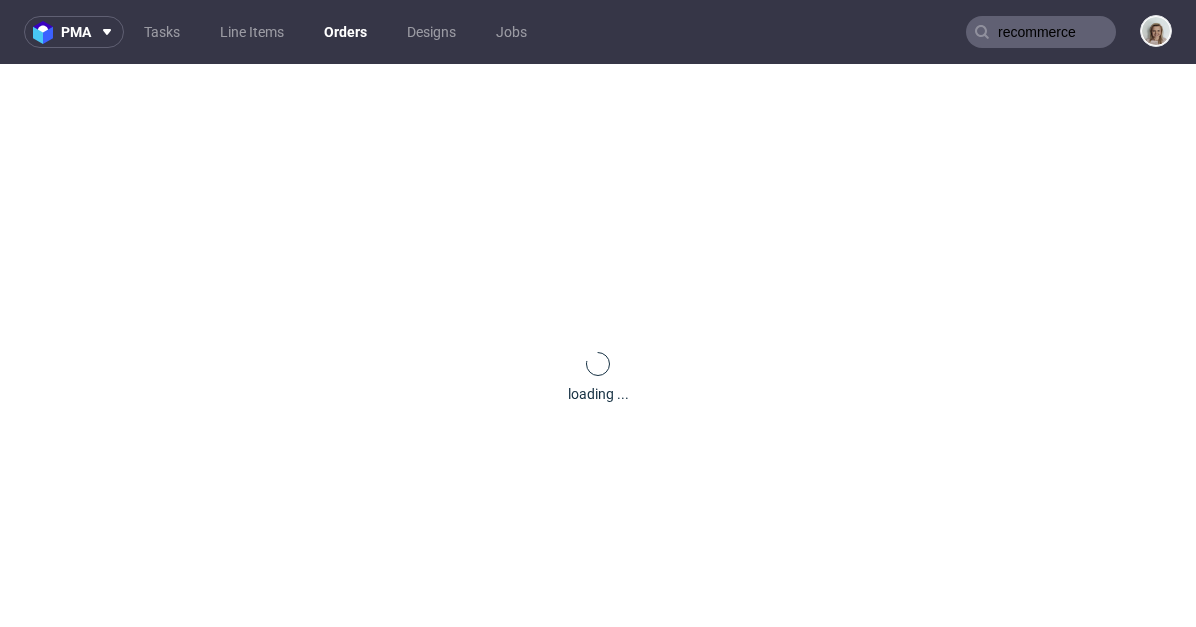 type 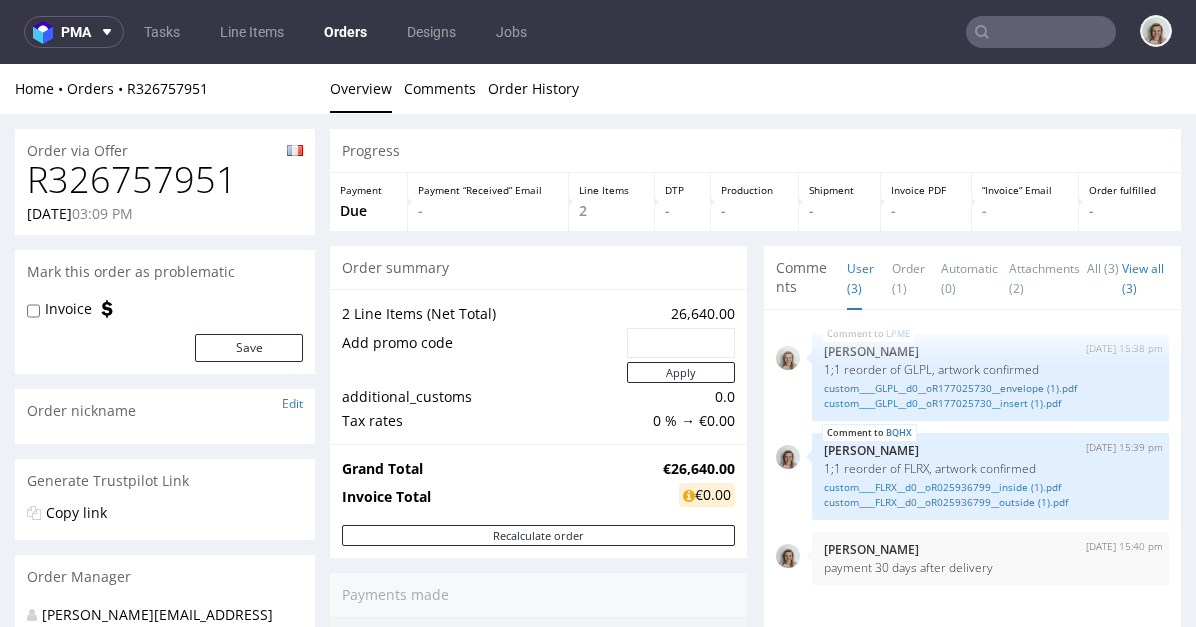 scroll, scrollTop: 0, scrollLeft: 0, axis: both 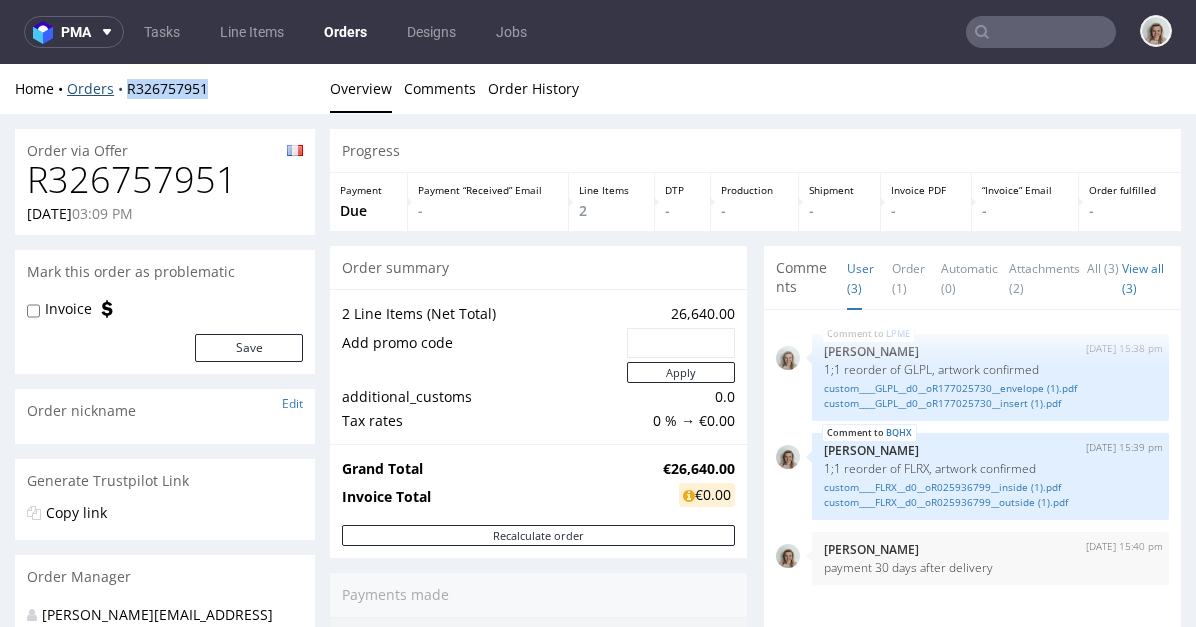 drag, startPoint x: 208, startPoint y: 86, endPoint x: 124, endPoint y: 85, distance: 84.00595 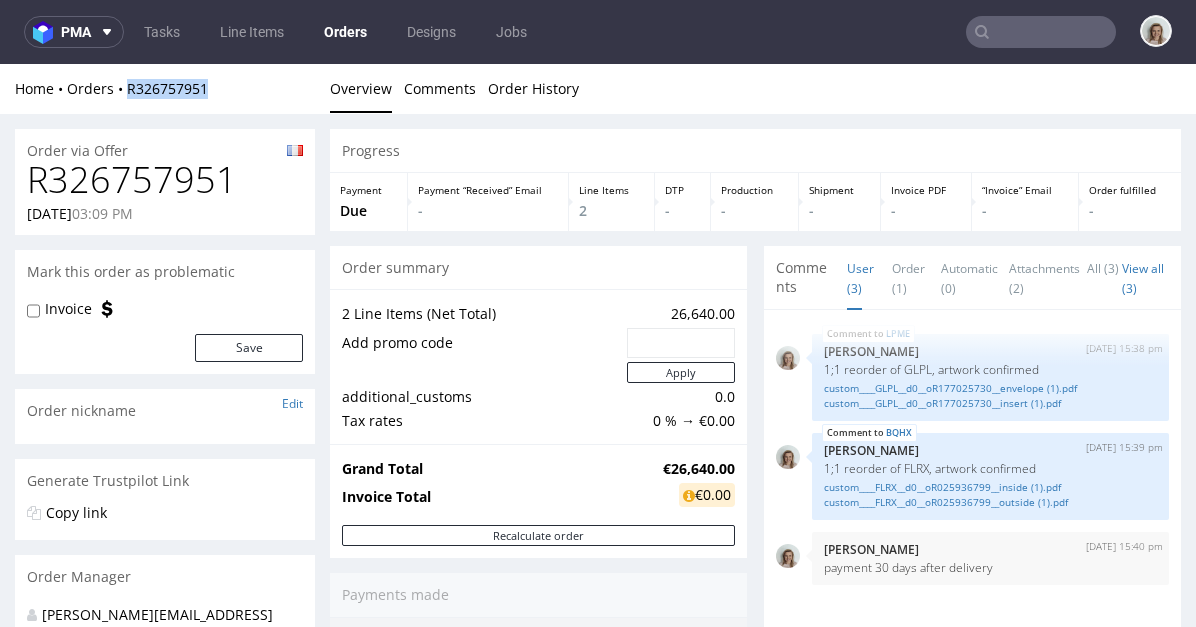 copy on "R326757951" 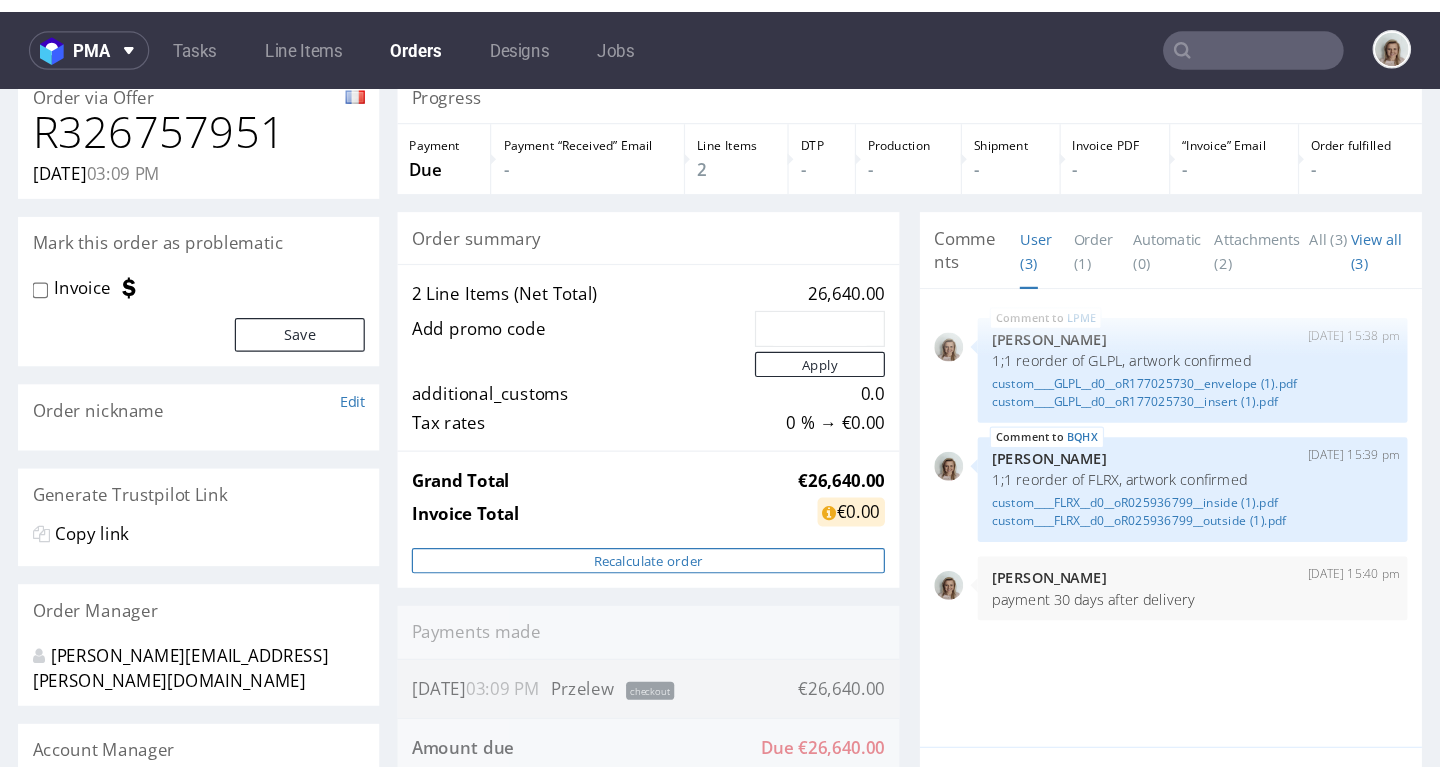 scroll, scrollTop: 184, scrollLeft: 0, axis: vertical 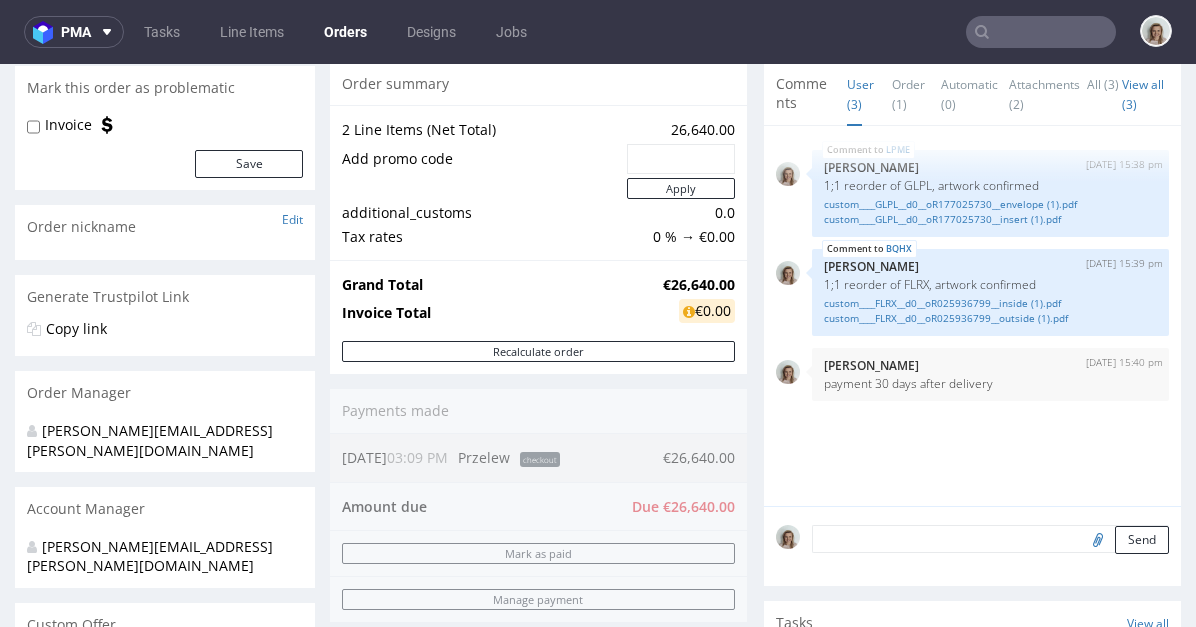 drag, startPoint x: 628, startPoint y: 283, endPoint x: 718, endPoint y: 276, distance: 90.27181 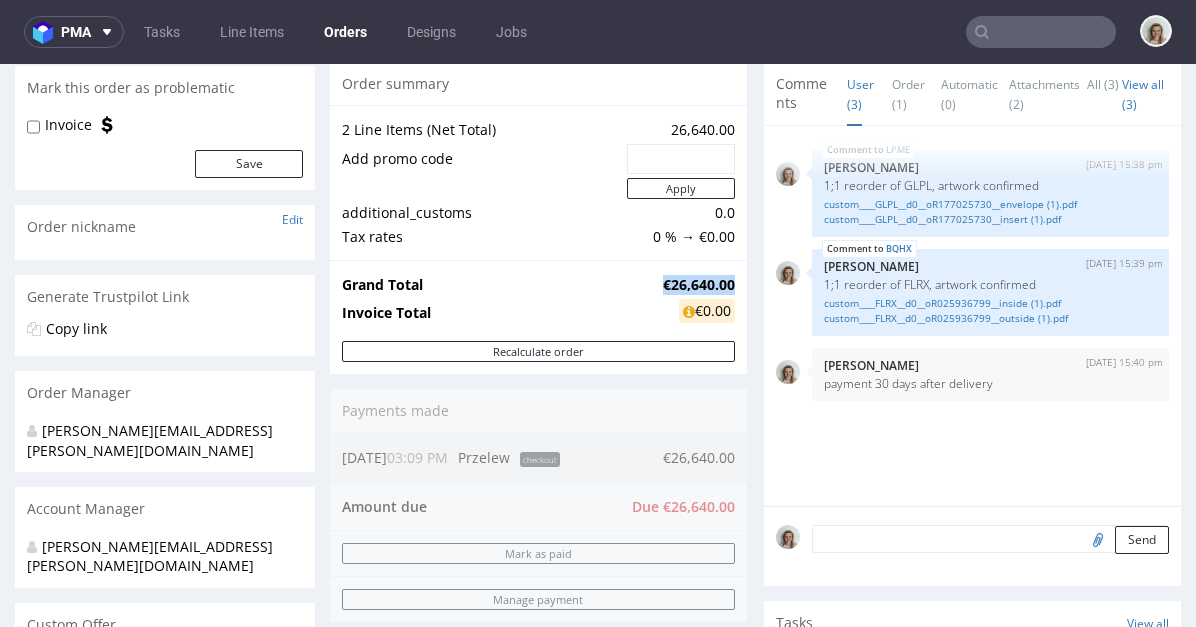 copy on "€26,640.00" 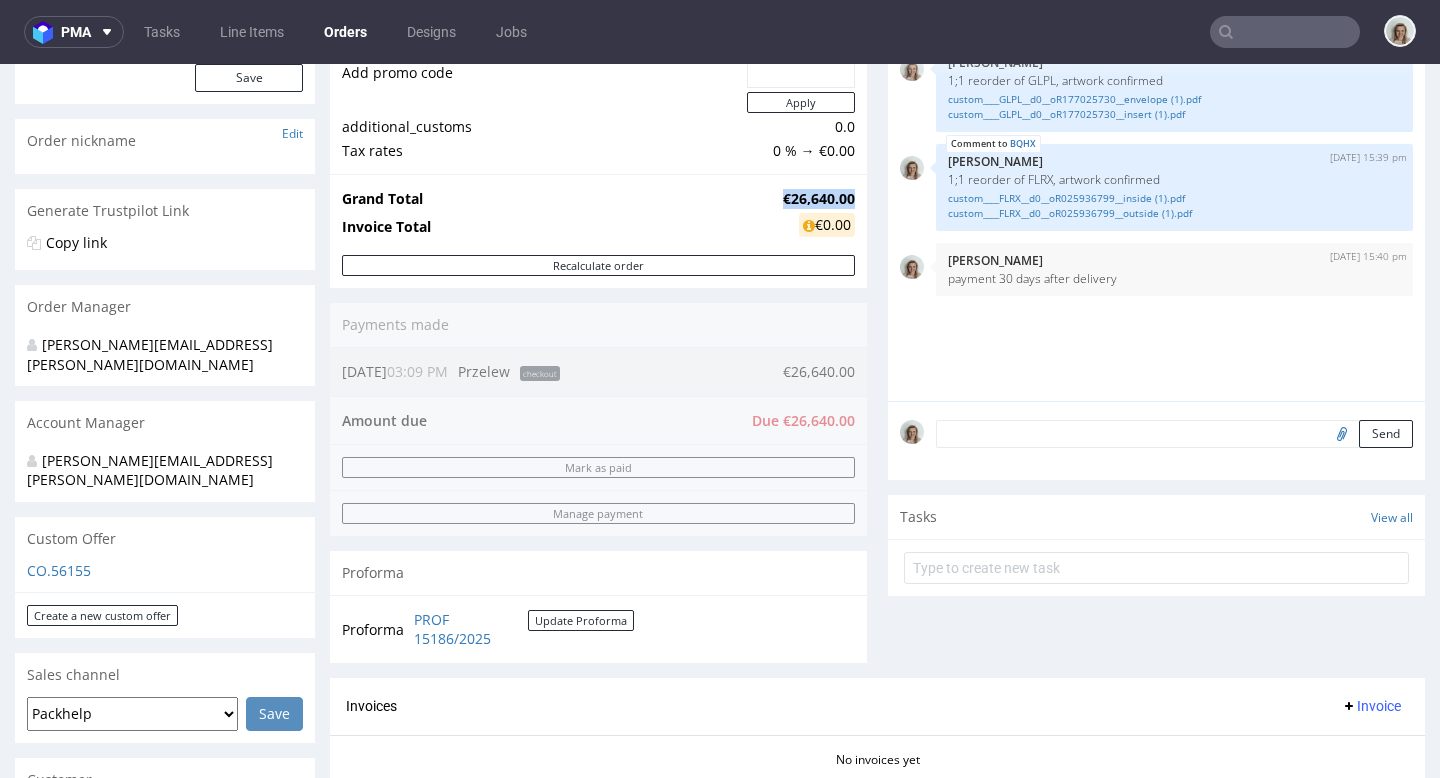 scroll, scrollTop: 271, scrollLeft: 0, axis: vertical 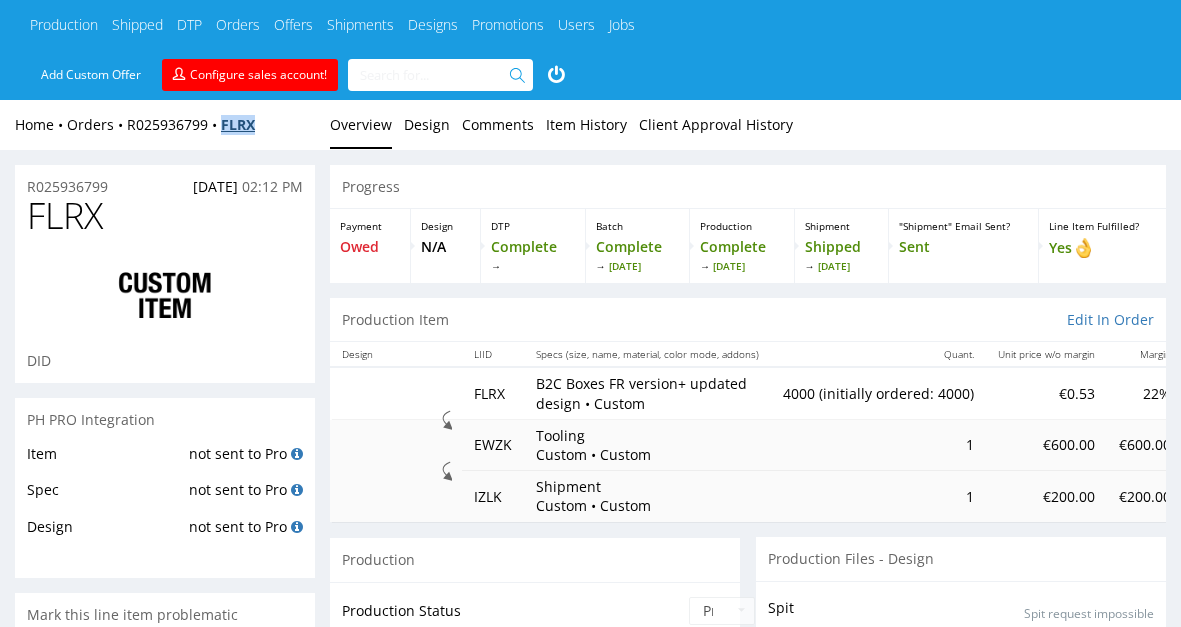 drag, startPoint x: 271, startPoint y: 124, endPoint x: 228, endPoint y: 126, distance: 43.046486 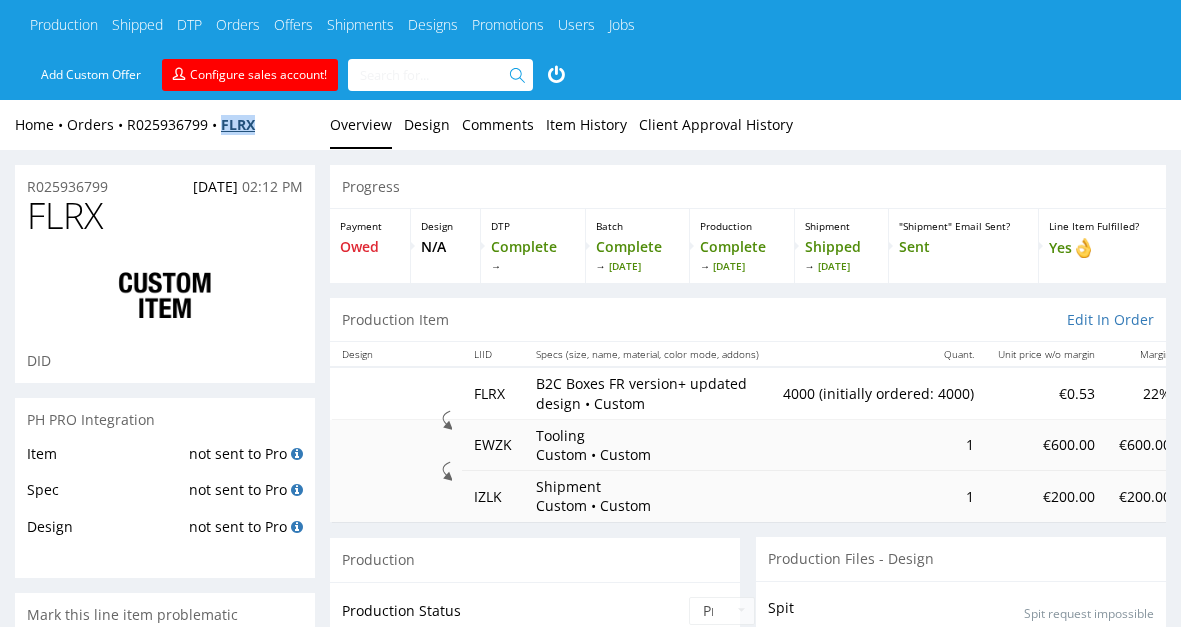 click on "Home Orders R025936799 FLRX" at bounding box center (165, 125) 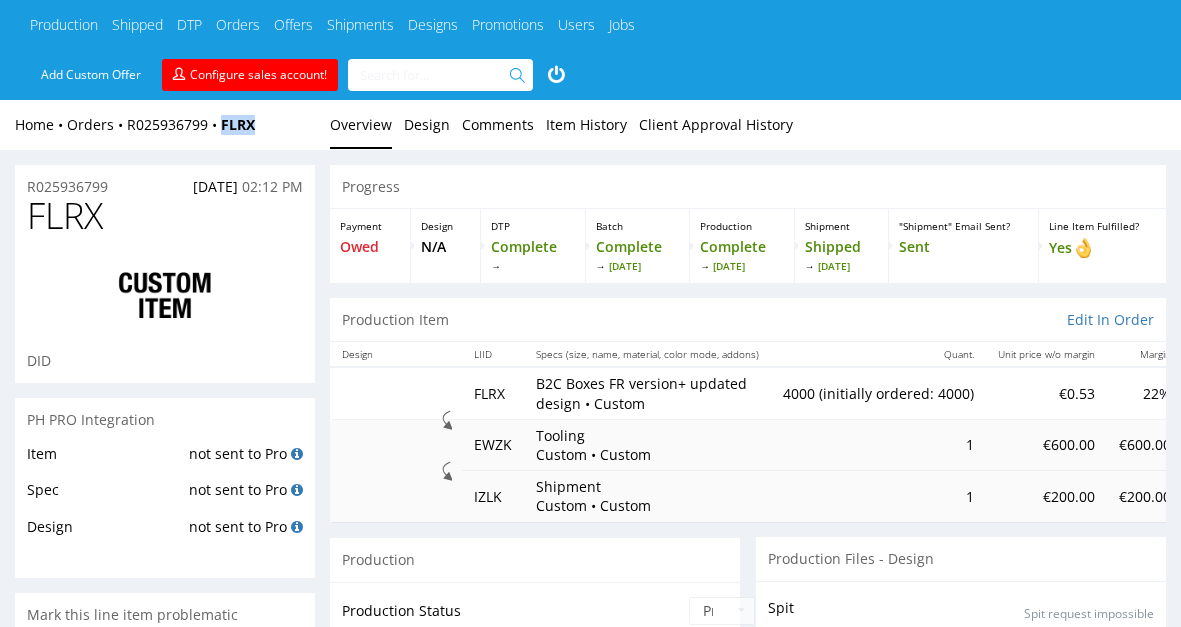 click on "Home Orders R025936799 FLRX" at bounding box center [165, 125] 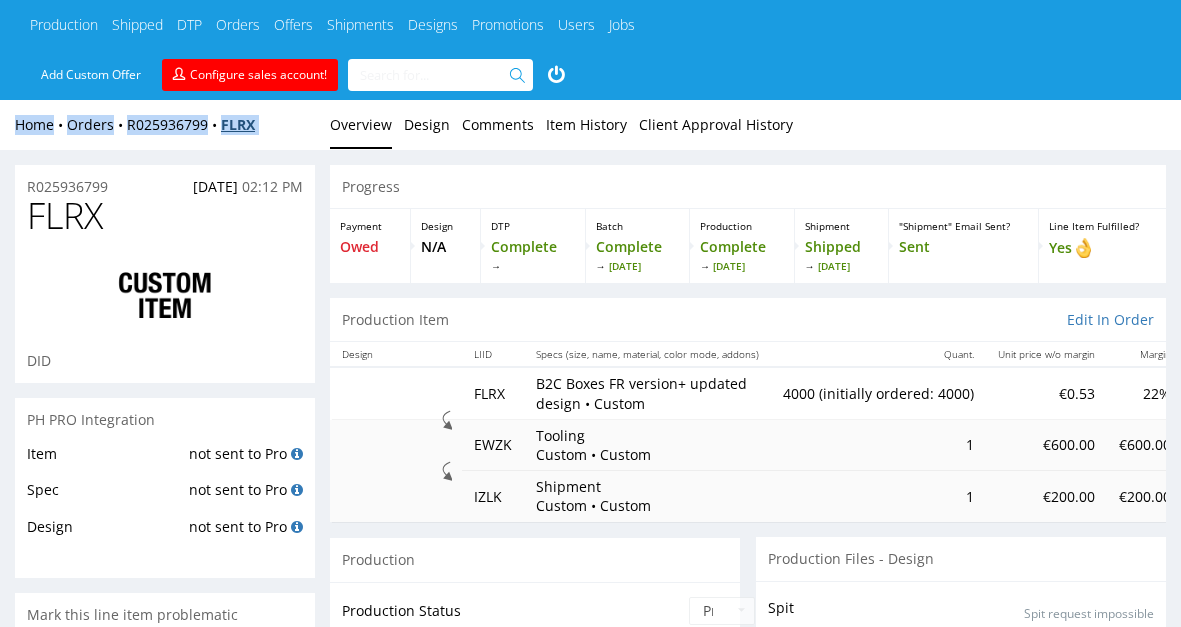 drag, startPoint x: 274, startPoint y: 125, endPoint x: 231, endPoint y: 126, distance: 43.011627 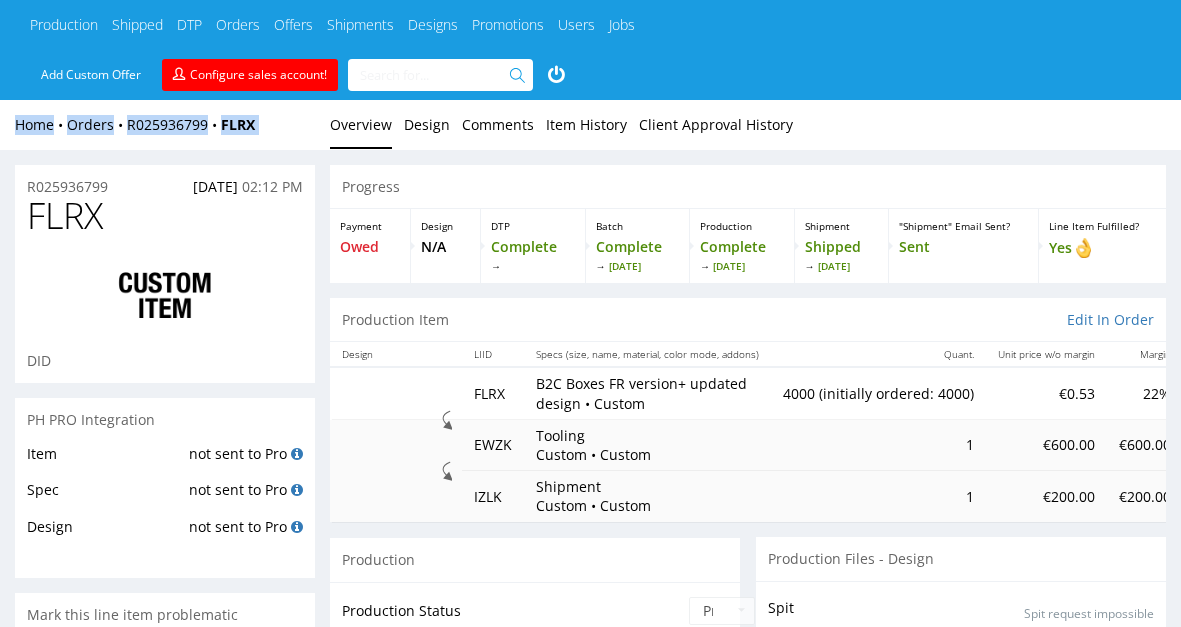 click on "Home Orders R025936799 FLRX" at bounding box center [165, 125] 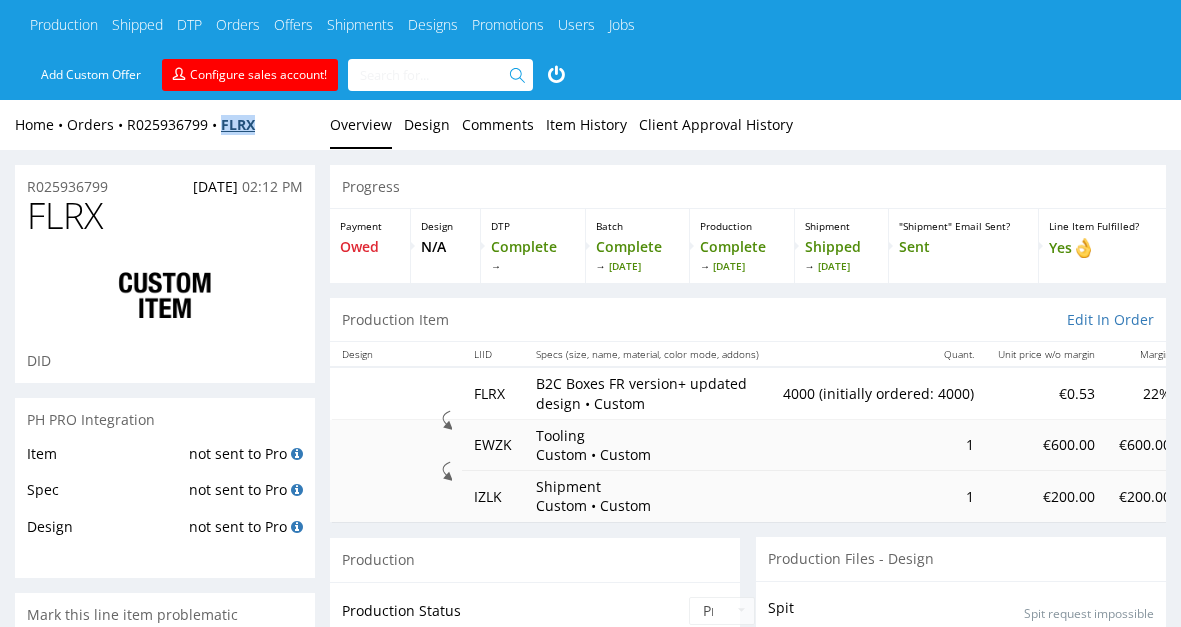 drag, startPoint x: 252, startPoint y: 128, endPoint x: 236, endPoint y: 122, distance: 17.088007 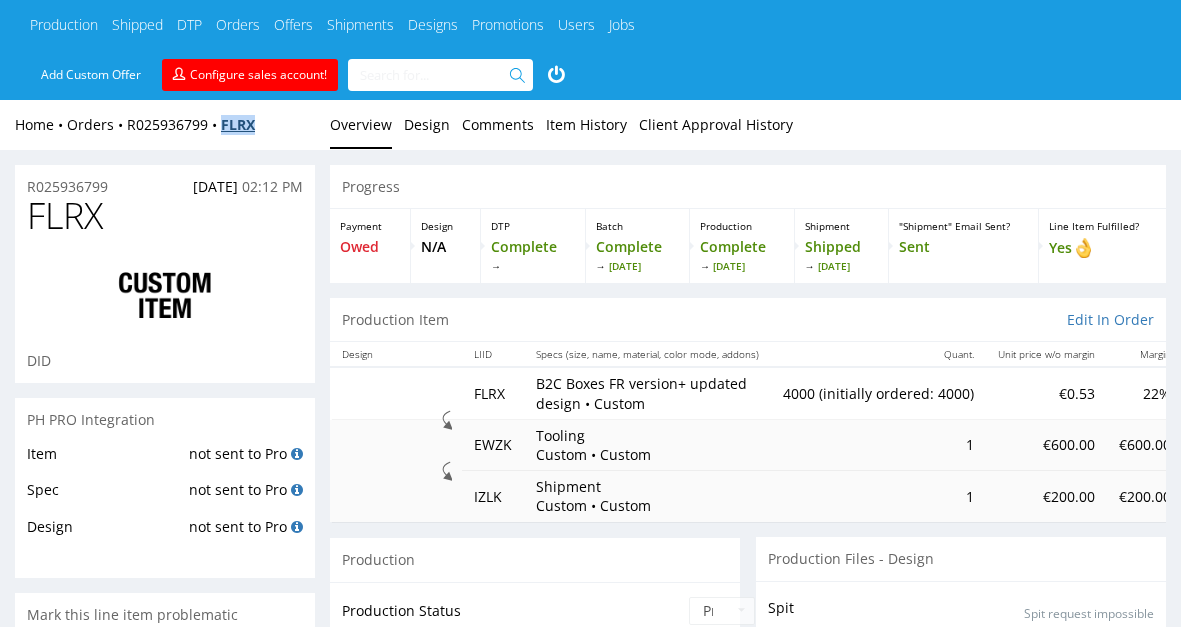 copy on "FLRX" 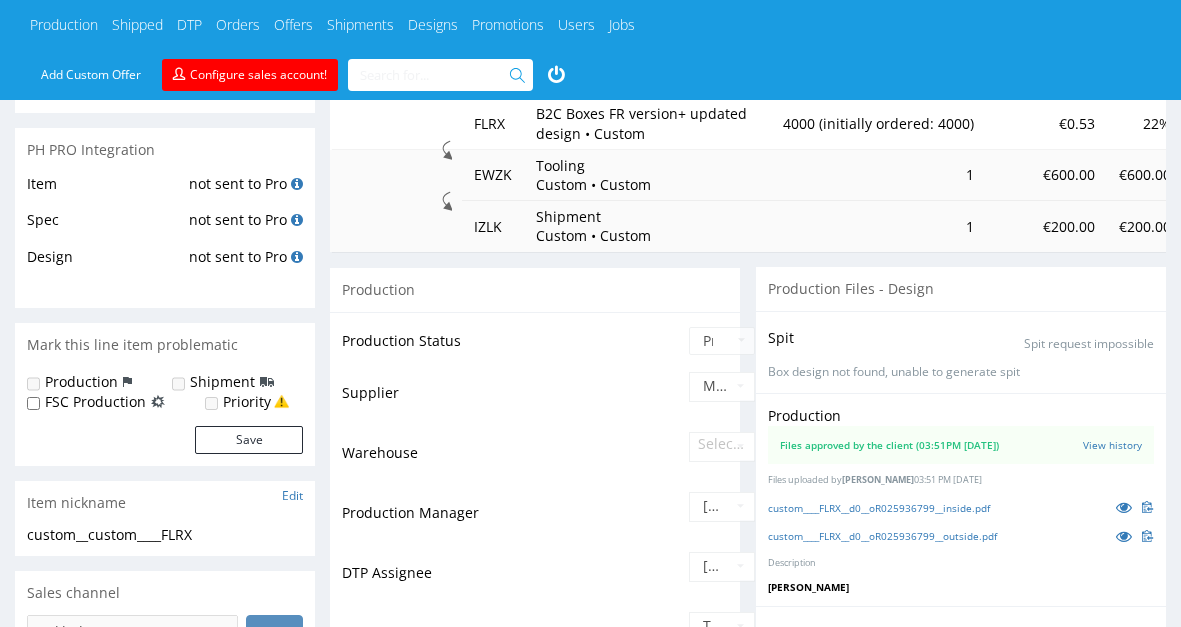scroll, scrollTop: 388, scrollLeft: 0, axis: vertical 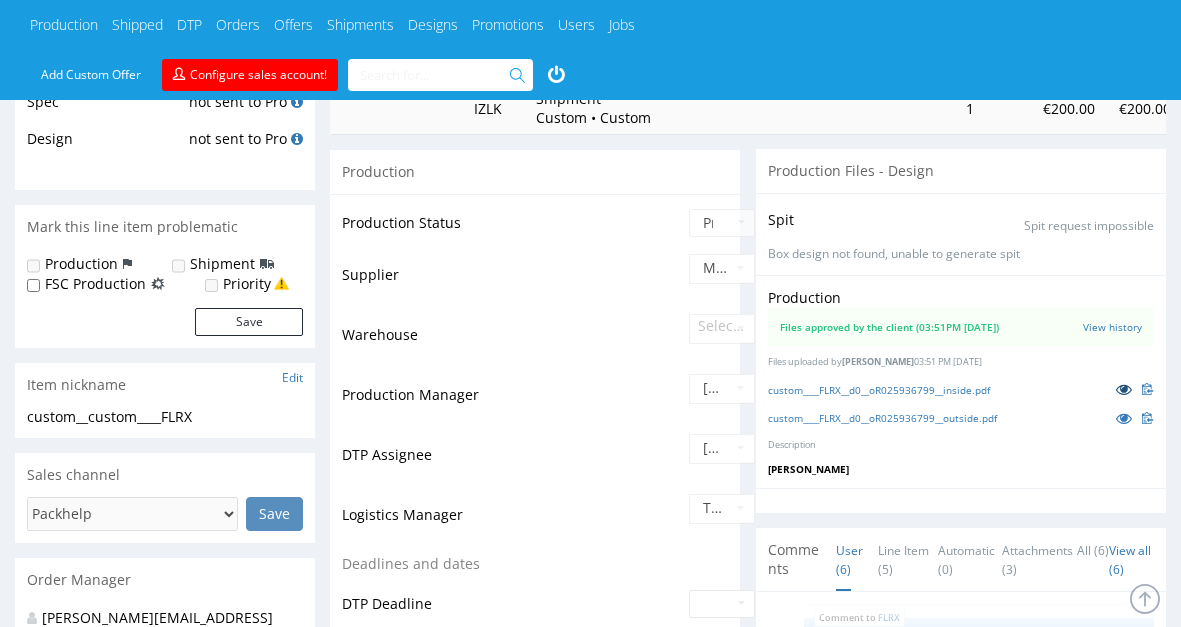 click at bounding box center (1124, 389) 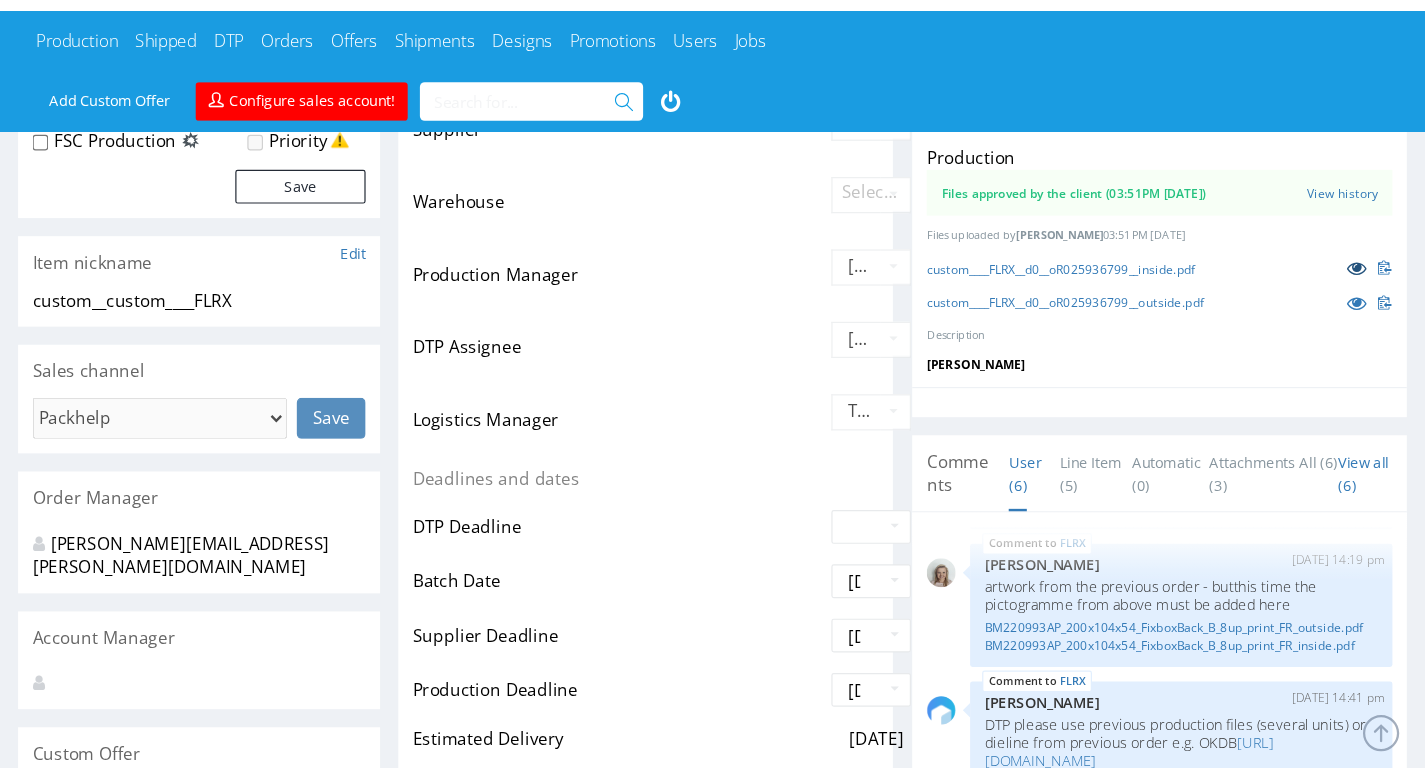 scroll, scrollTop: 565, scrollLeft: 0, axis: vertical 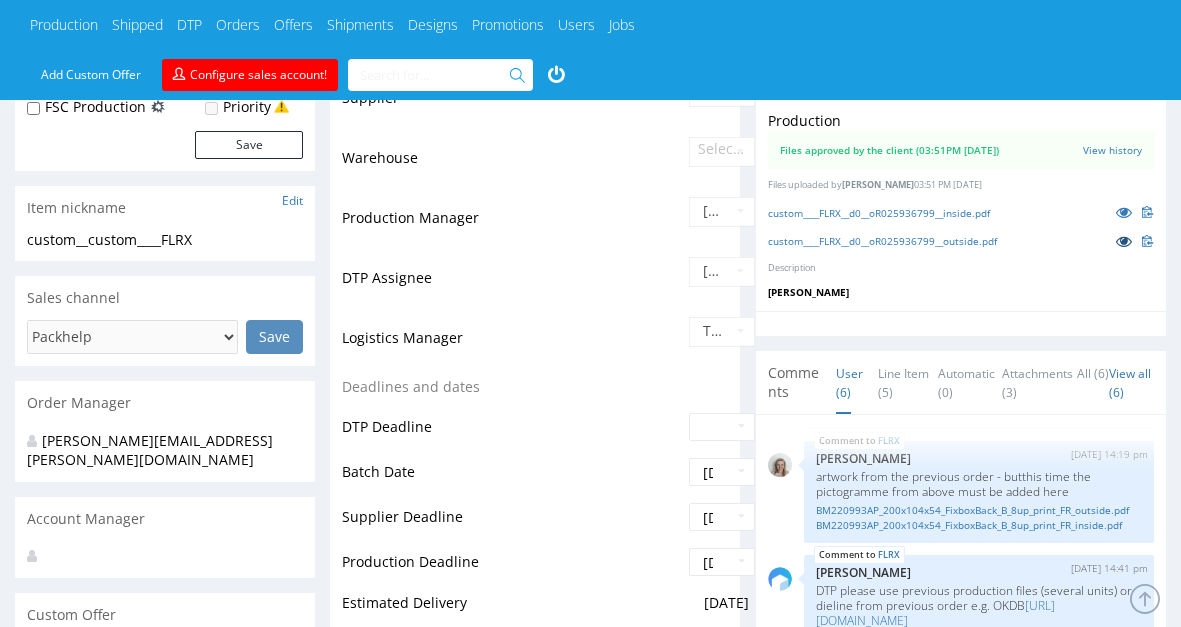 click at bounding box center (1124, 241) 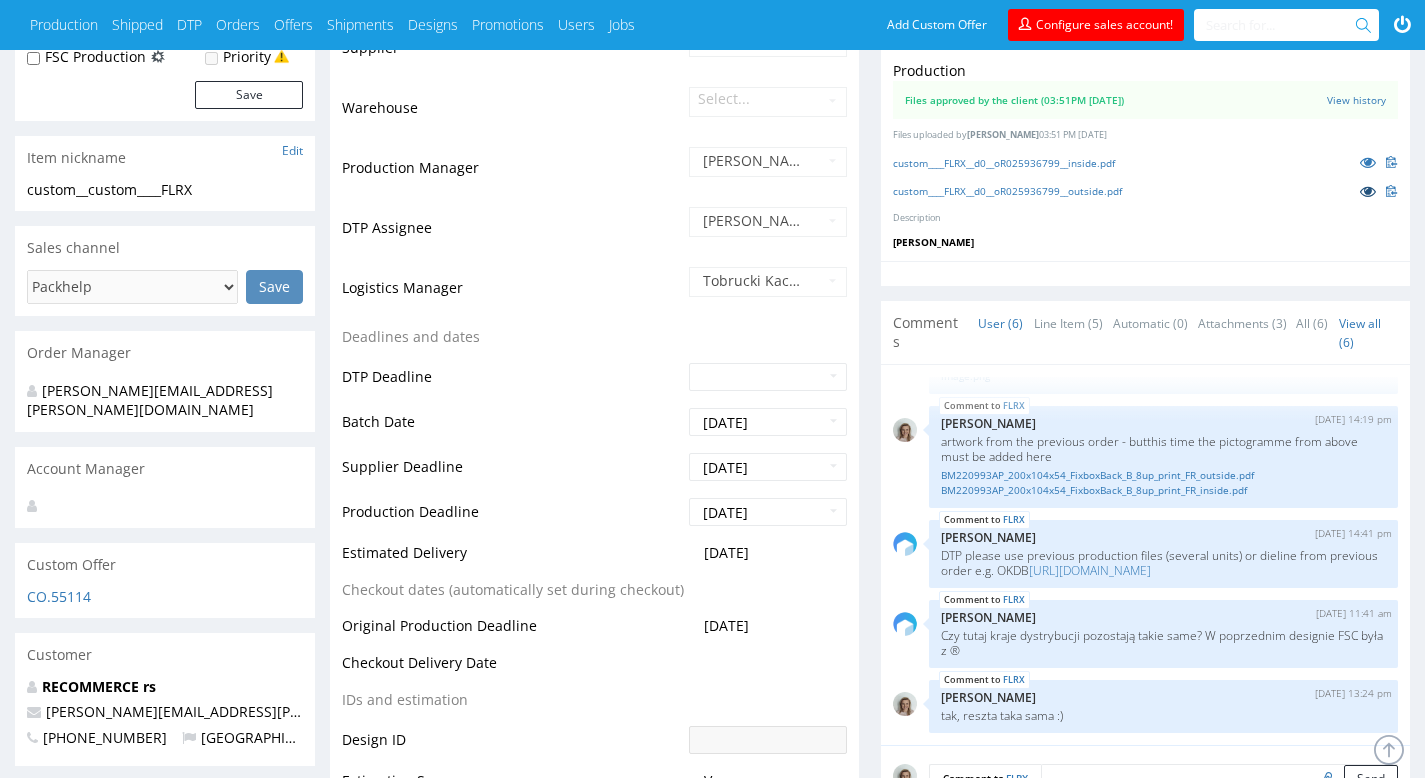scroll, scrollTop: 312, scrollLeft: 0, axis: vertical 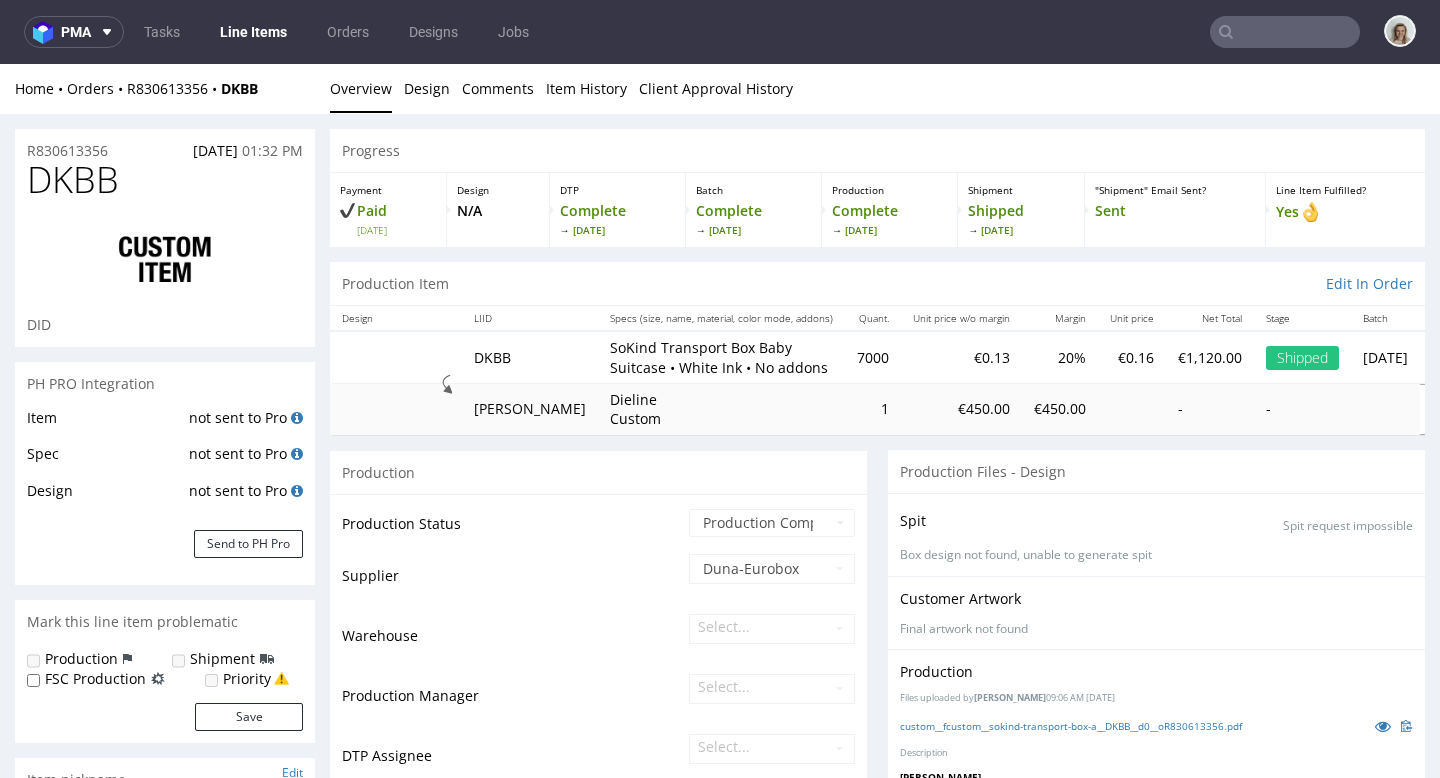select on "done" 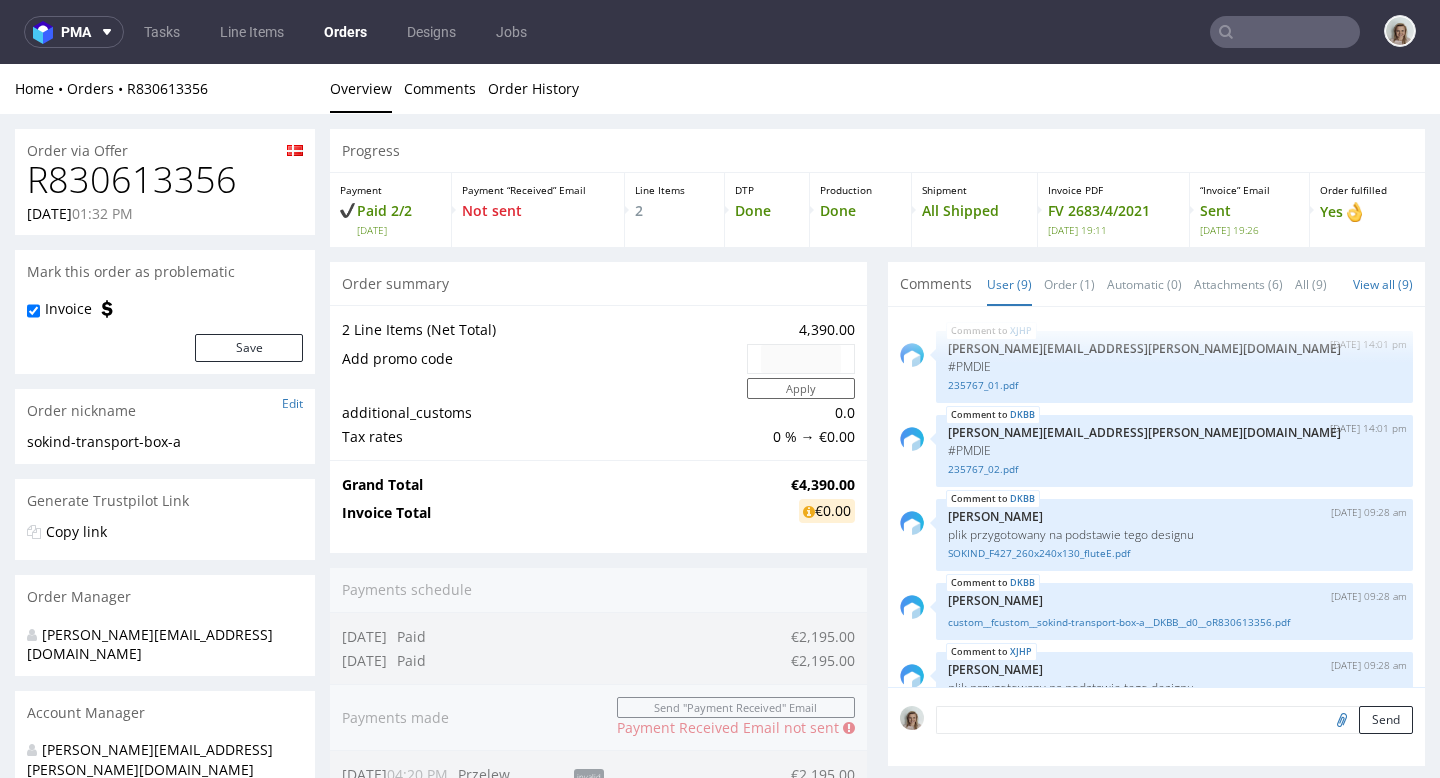 scroll, scrollTop: 0, scrollLeft: 0, axis: both 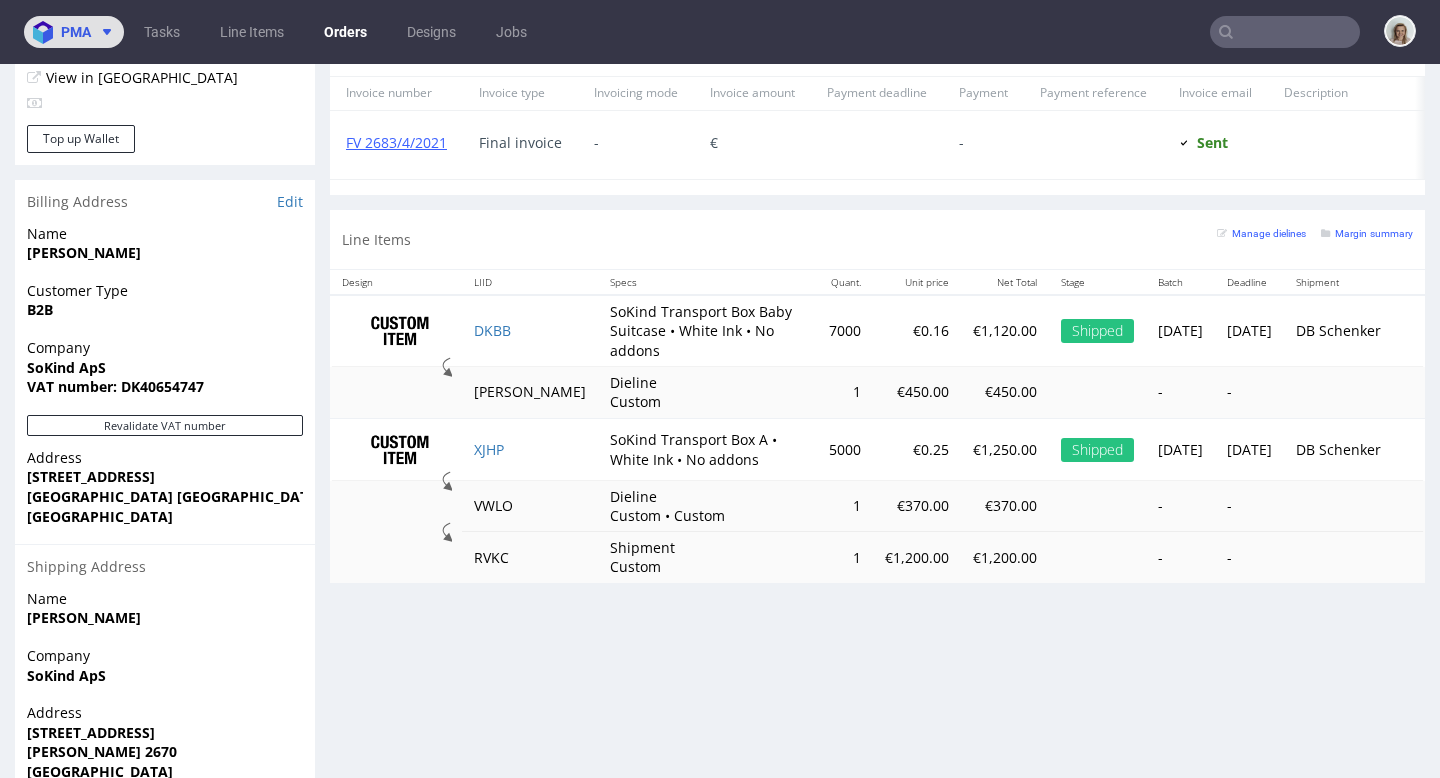 click at bounding box center (103, 32) 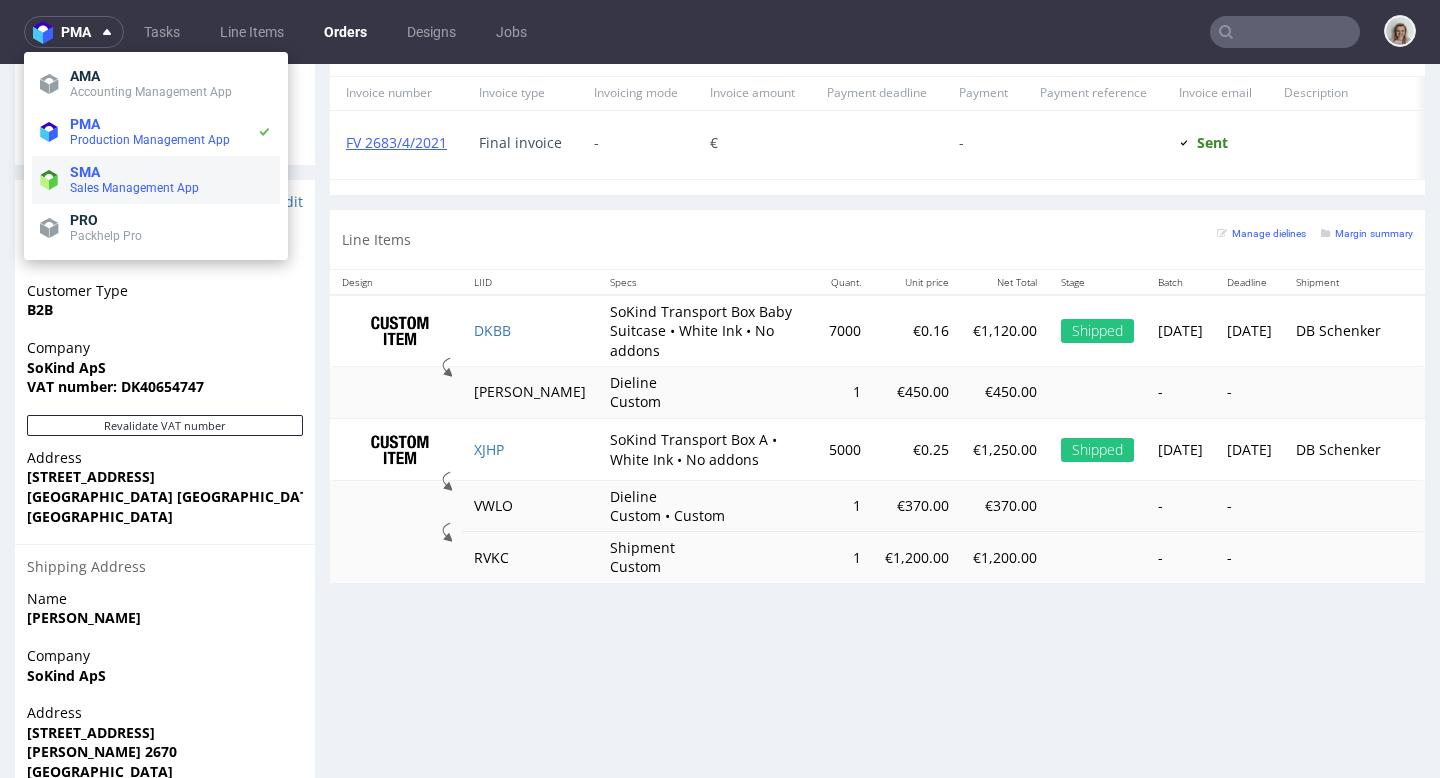 click on "Sales Management App" at bounding box center [134, 188] 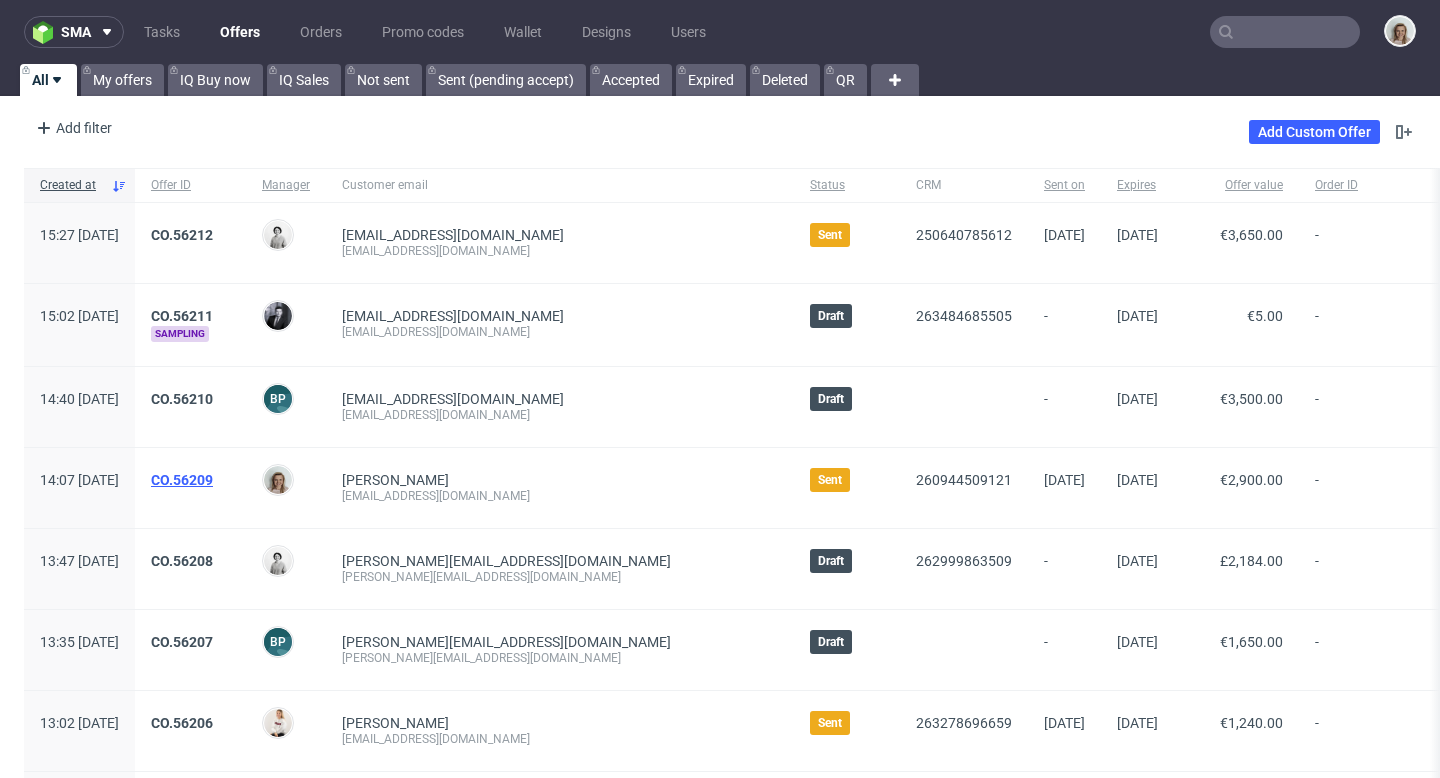 click on "CO.56209" at bounding box center (182, 480) 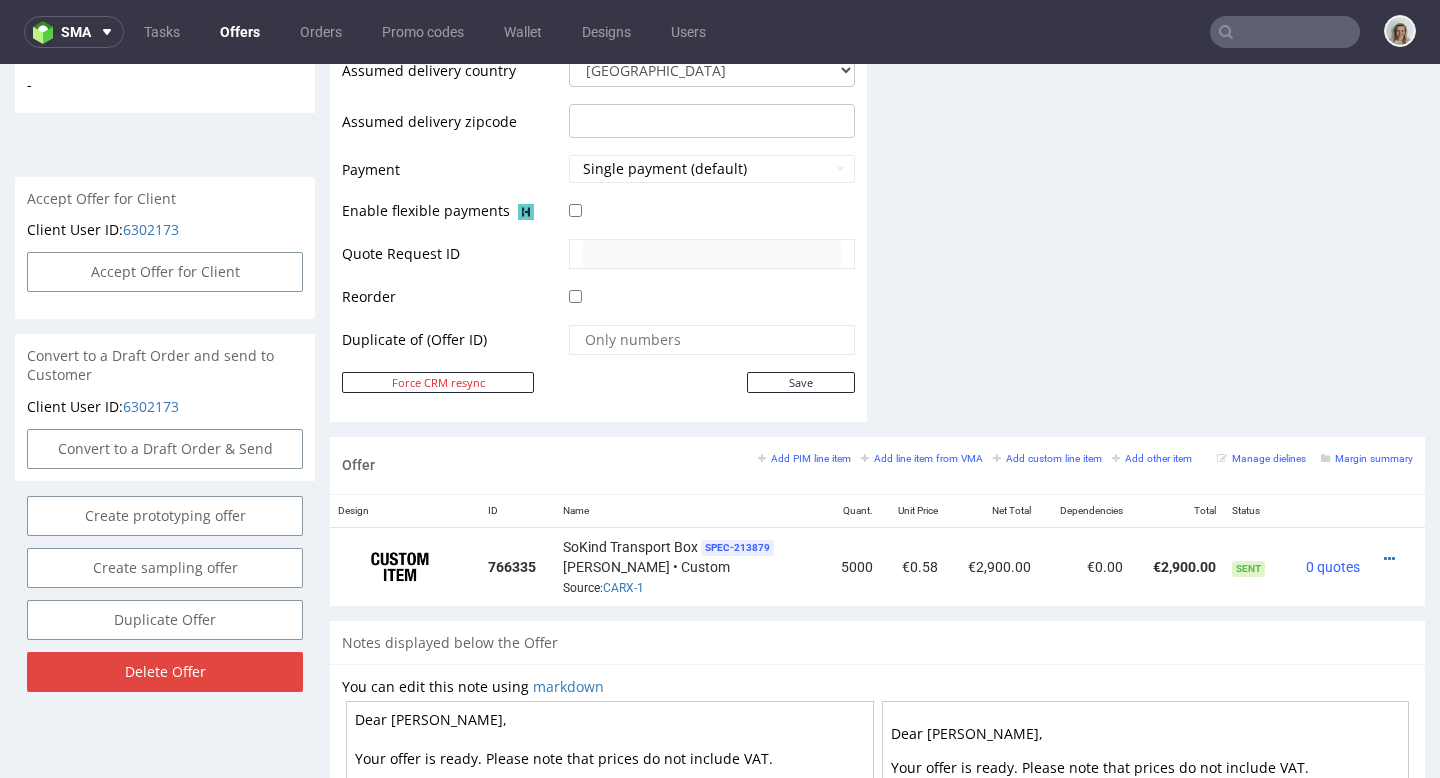 scroll, scrollTop: 1028, scrollLeft: 0, axis: vertical 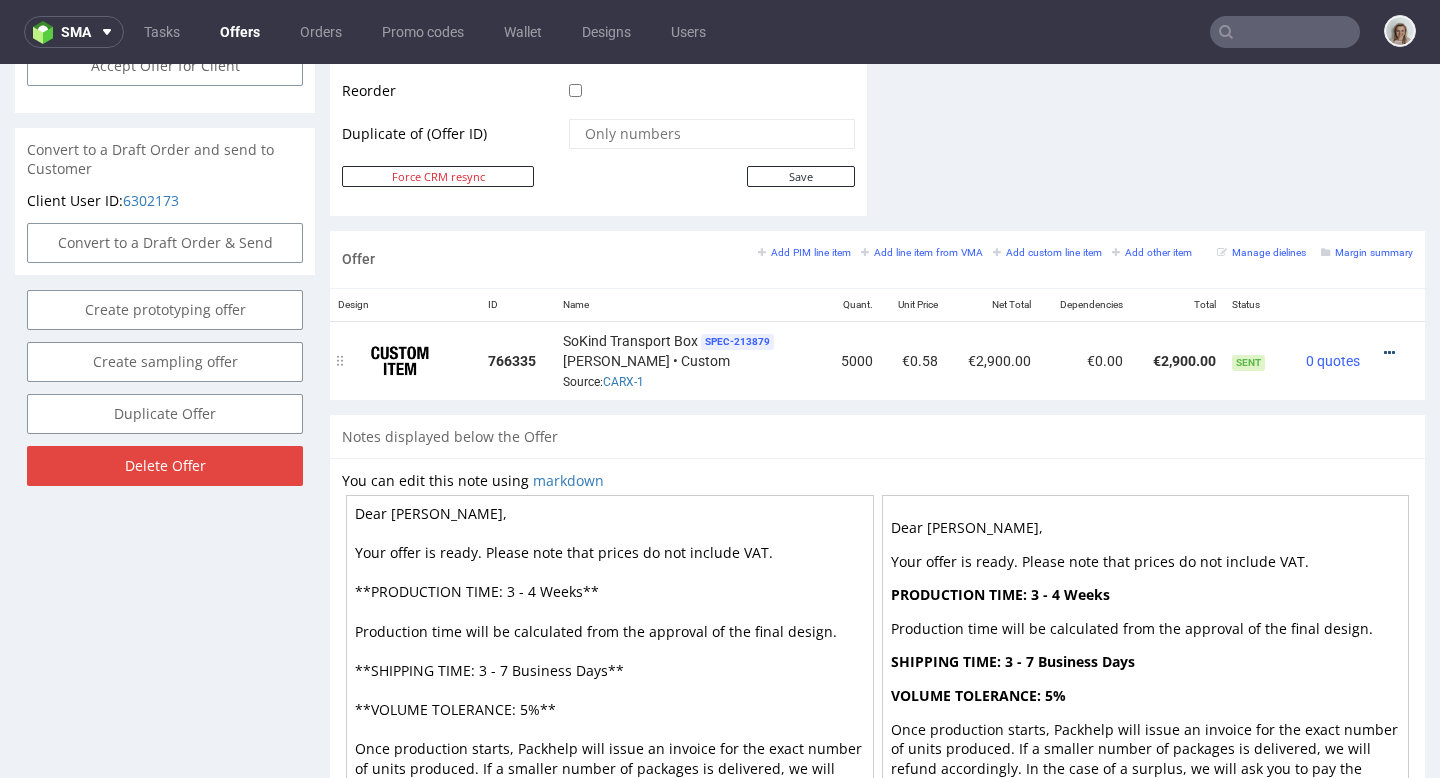 click at bounding box center (1389, 353) 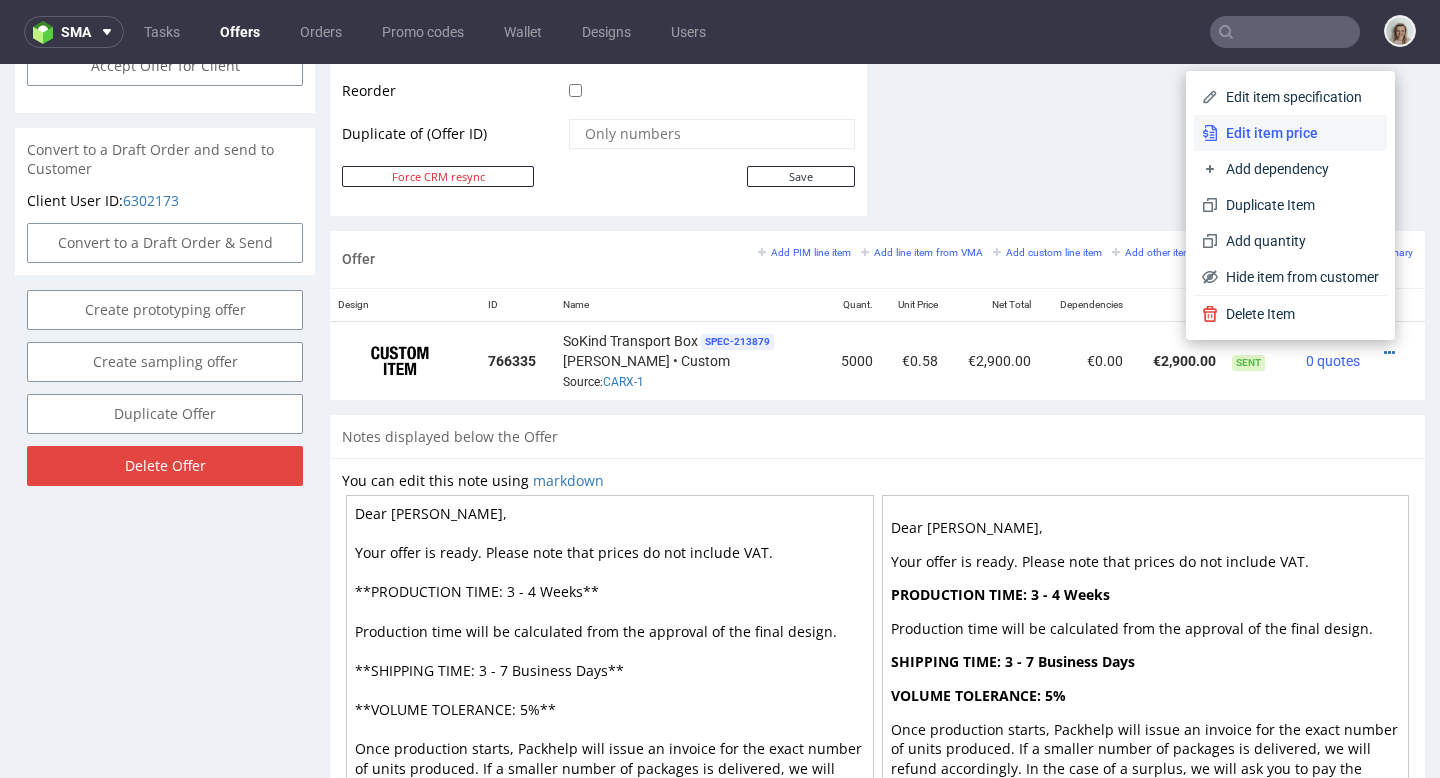click on "Edit item price" at bounding box center [1298, 133] 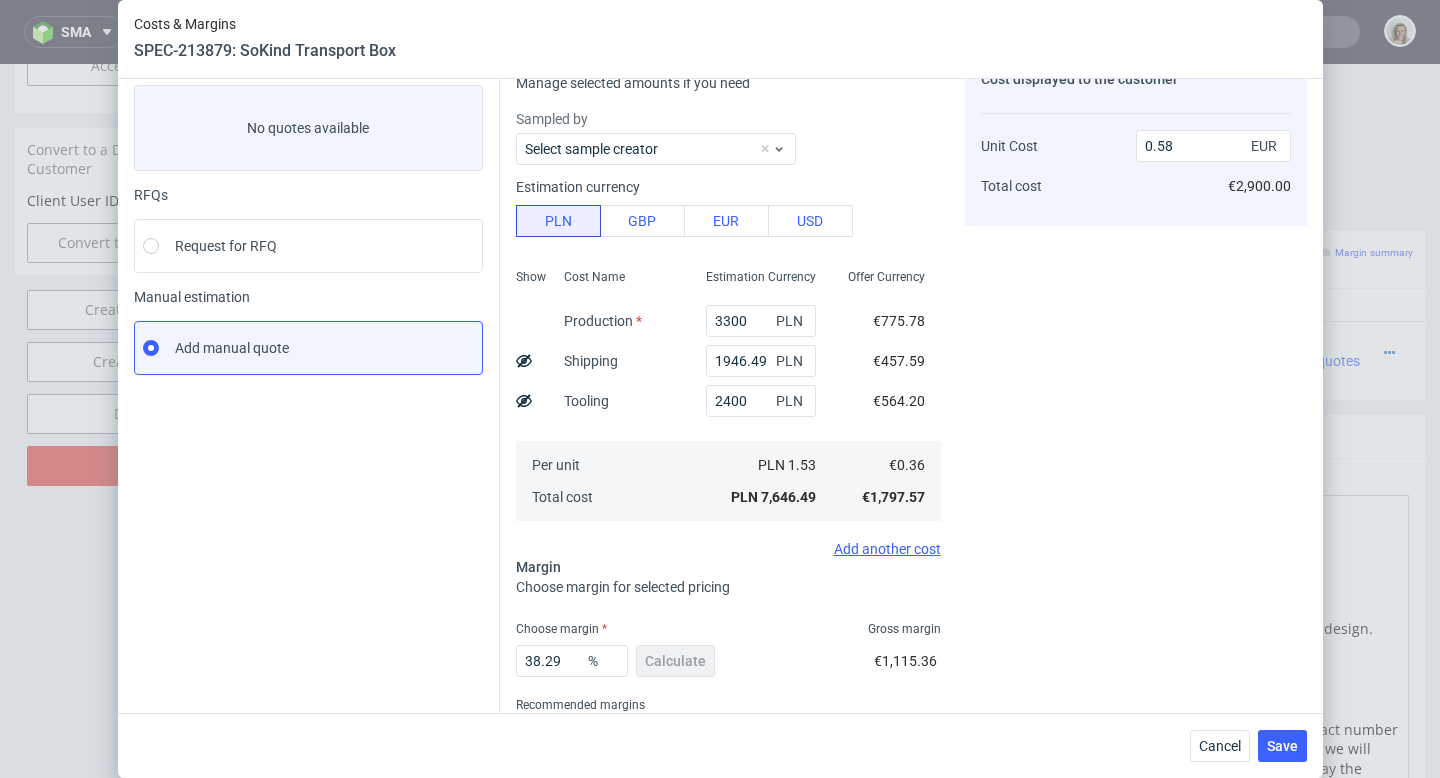scroll, scrollTop: 0, scrollLeft: 0, axis: both 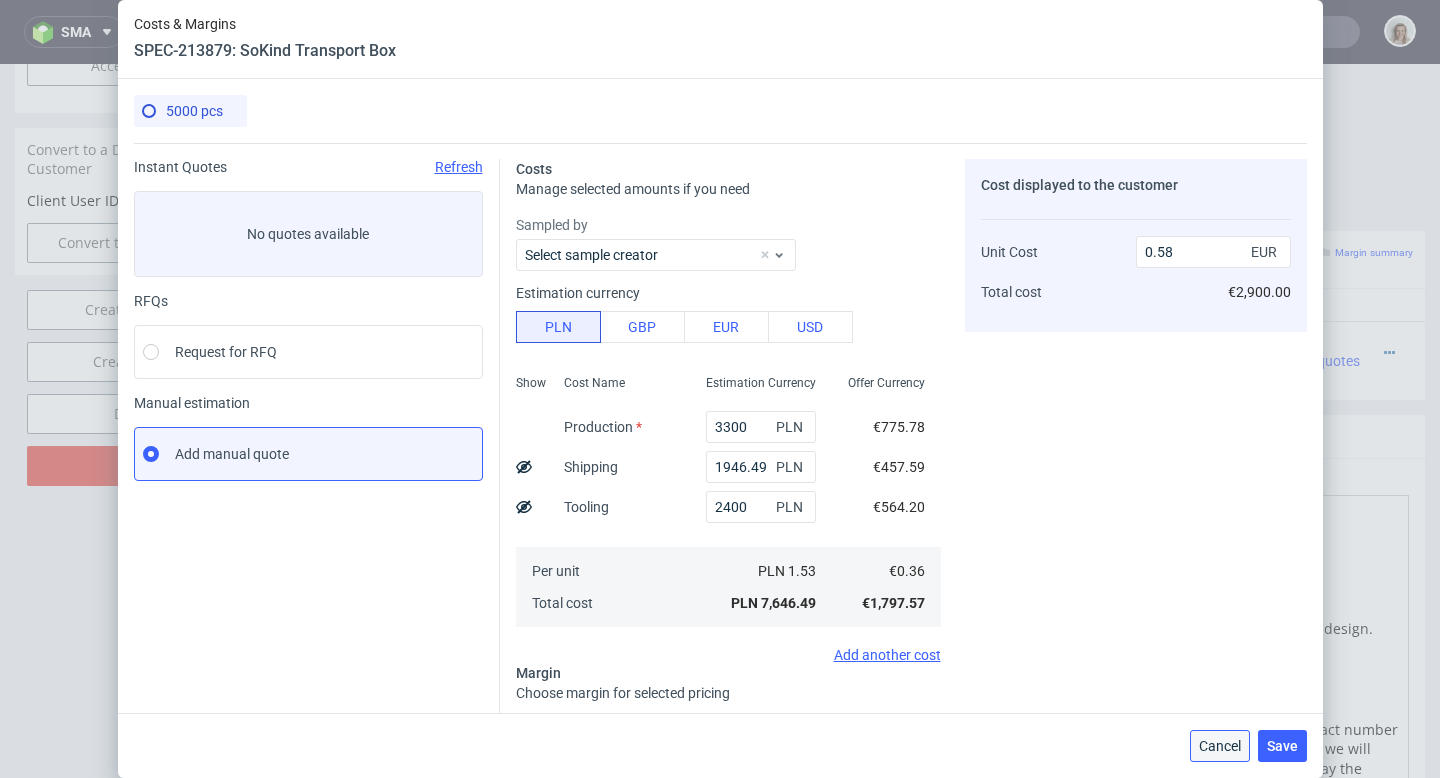 drag, startPoint x: 1239, startPoint y: 684, endPoint x: 1240, endPoint y: 750, distance: 66.007576 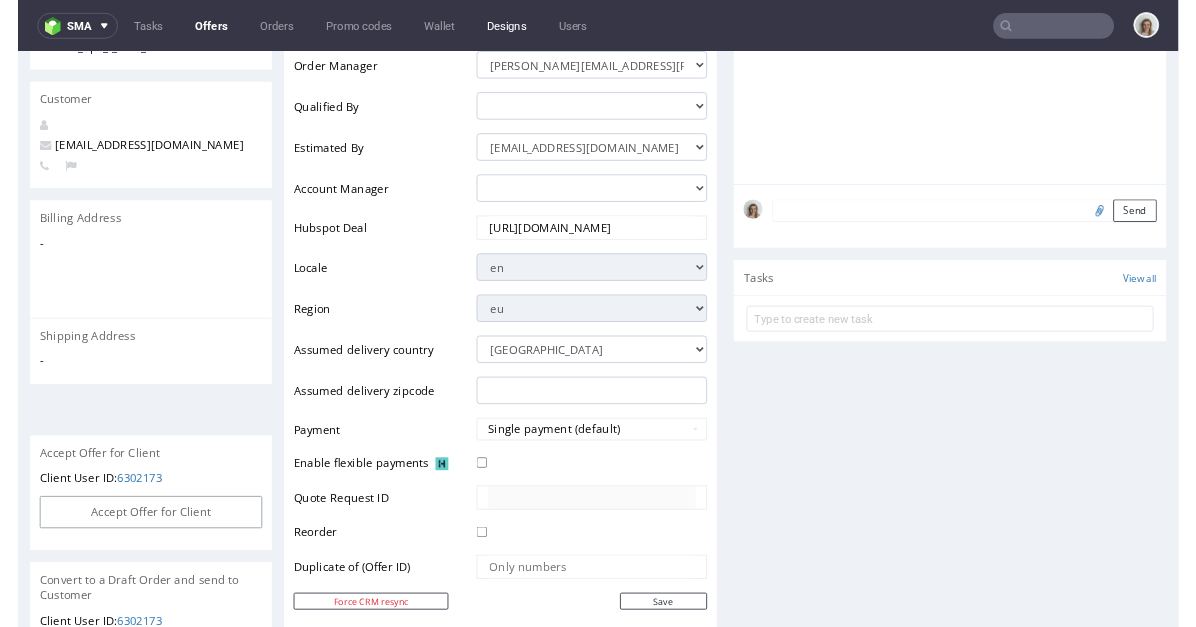 scroll, scrollTop: 299, scrollLeft: 0, axis: vertical 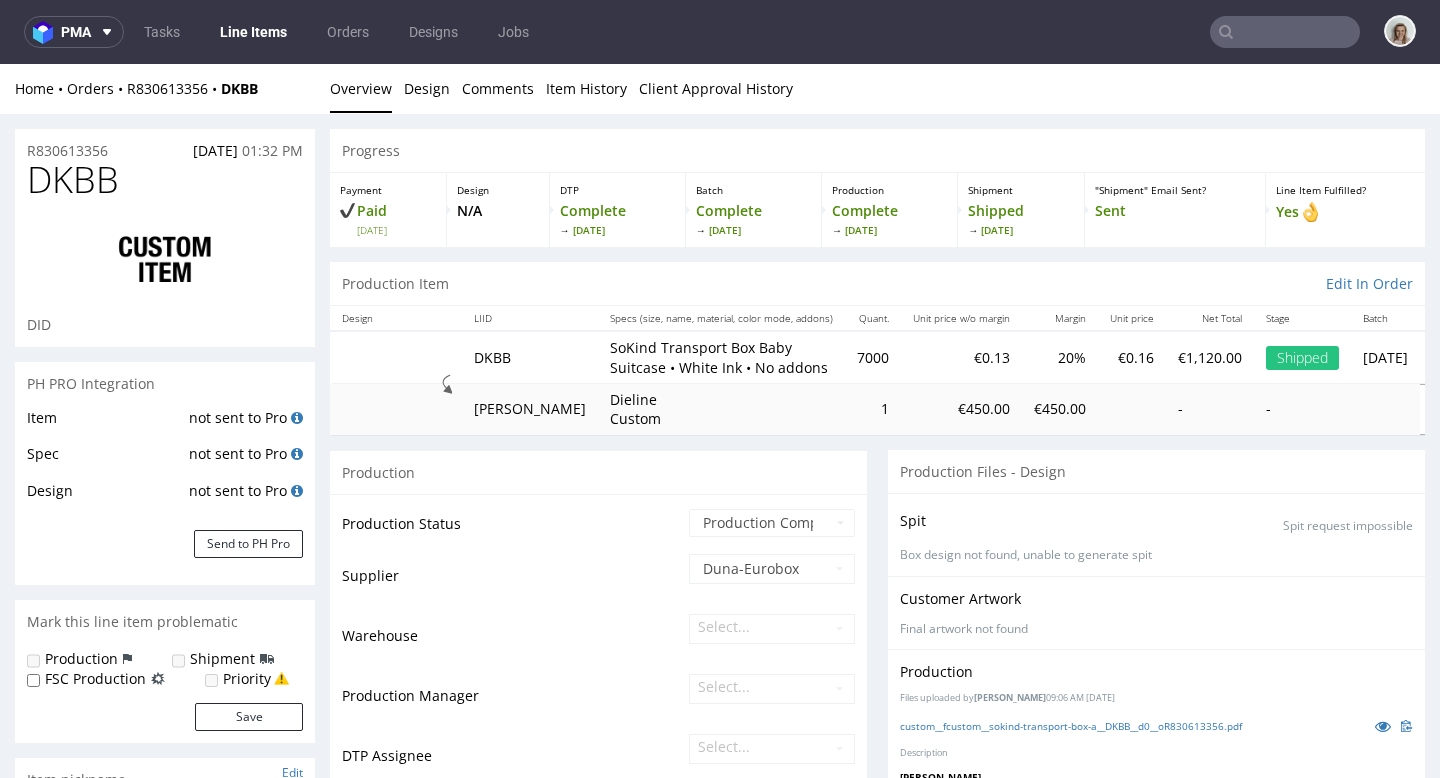 select on "done" 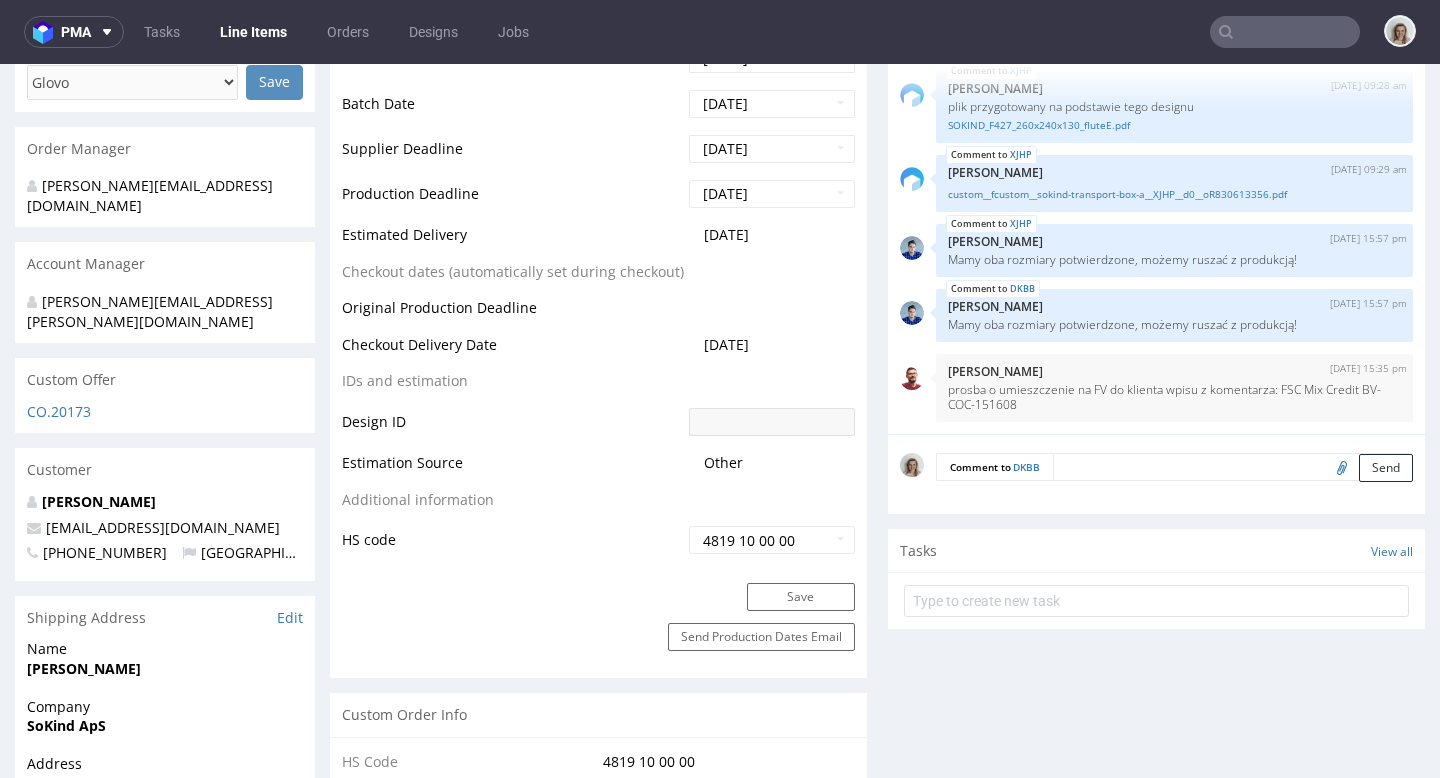 scroll, scrollTop: 942, scrollLeft: 0, axis: vertical 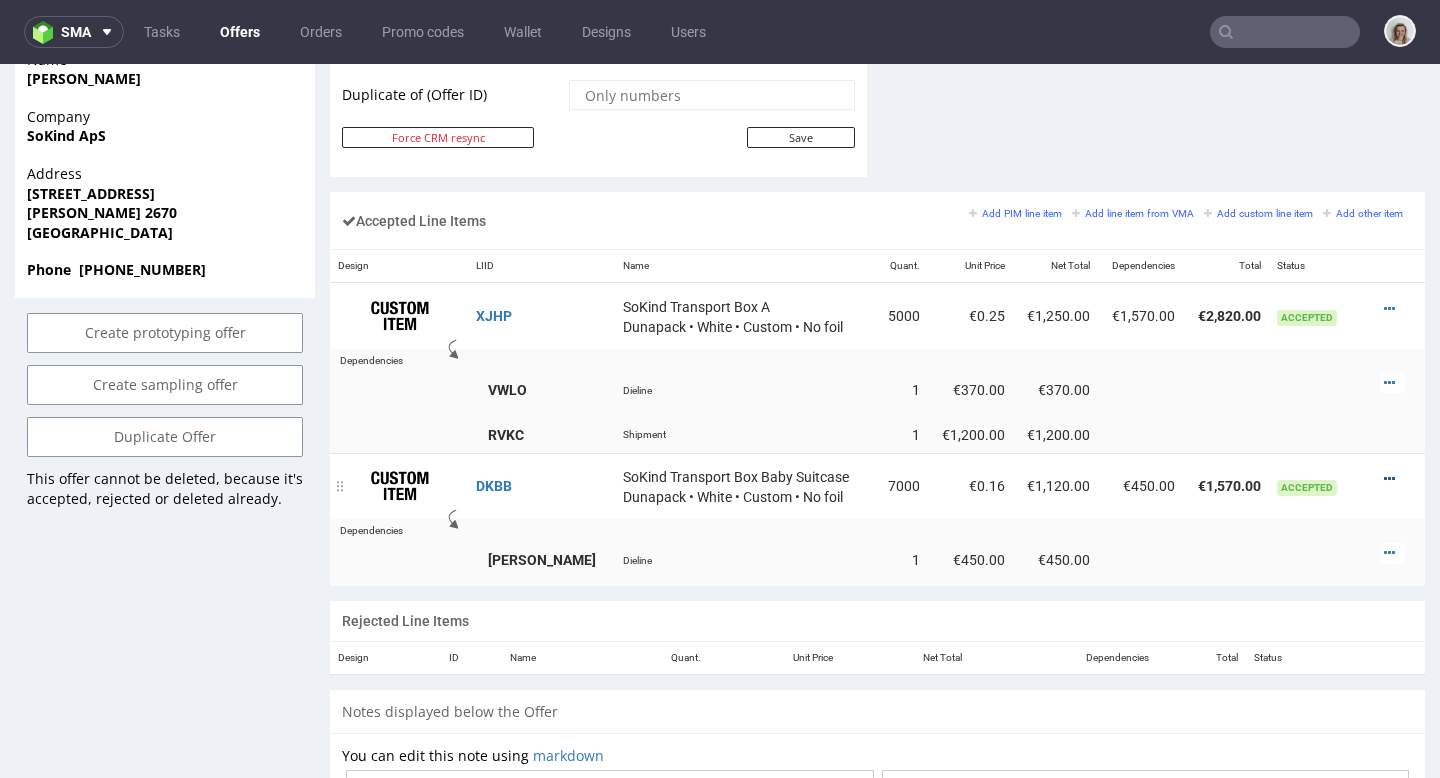 click at bounding box center (1389, 479) 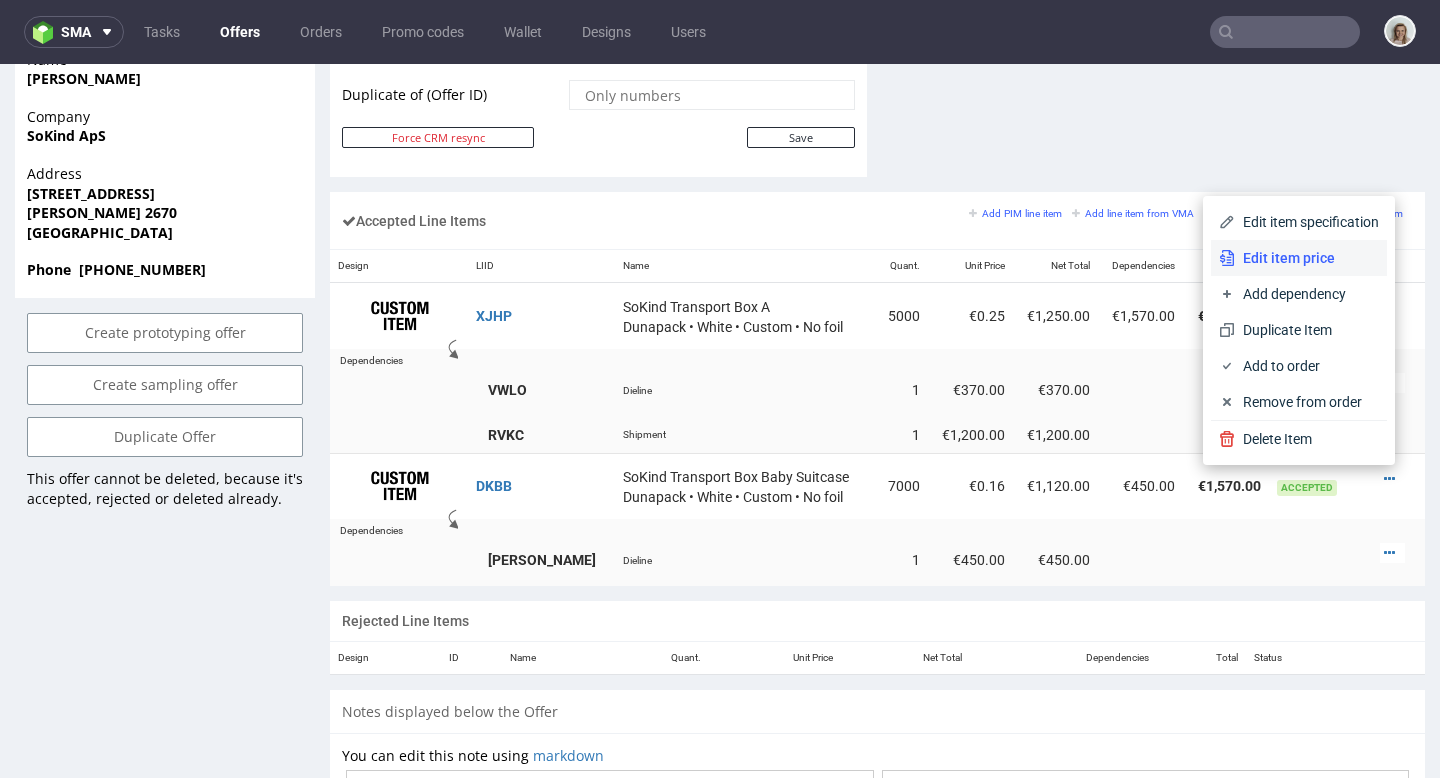 click on "Edit item price" at bounding box center (1307, 258) 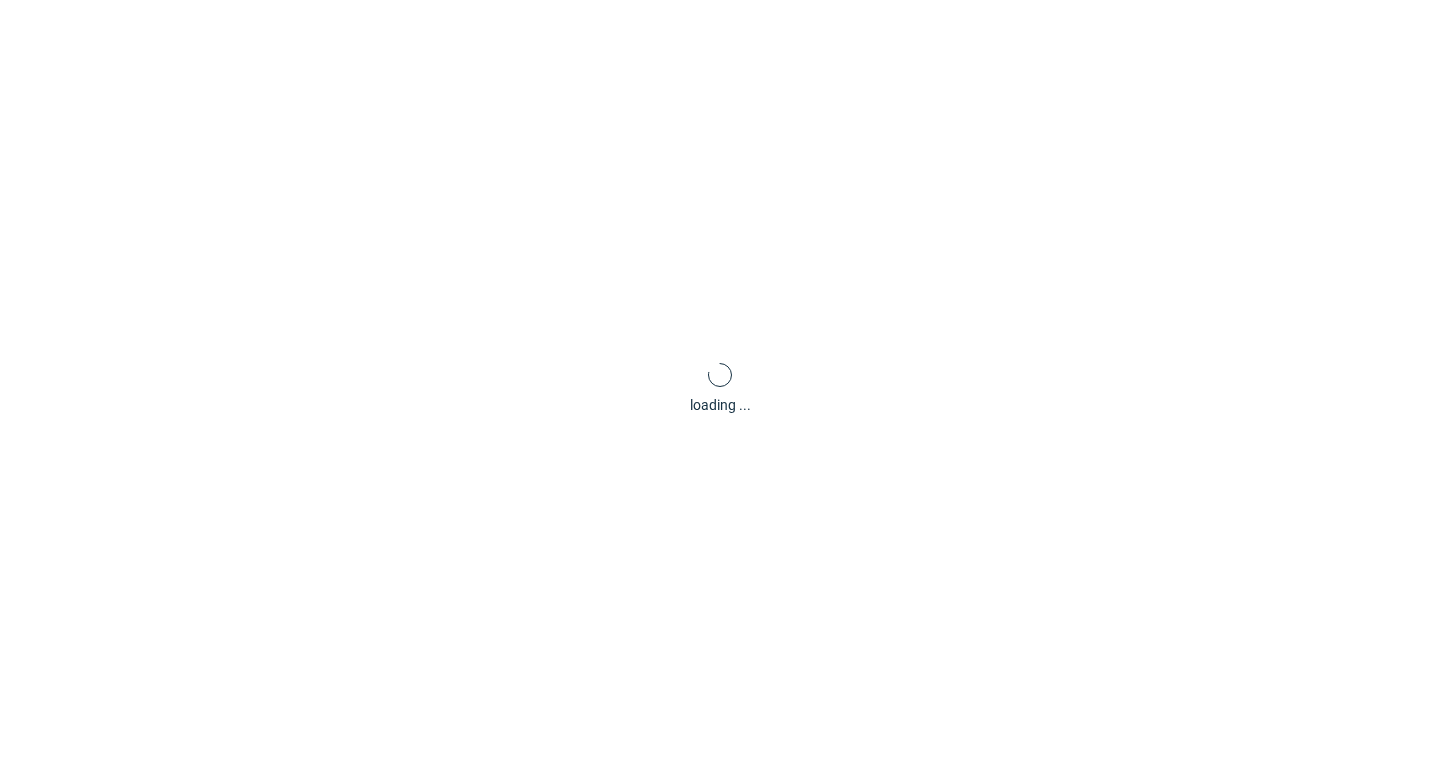 scroll, scrollTop: 0, scrollLeft: 0, axis: both 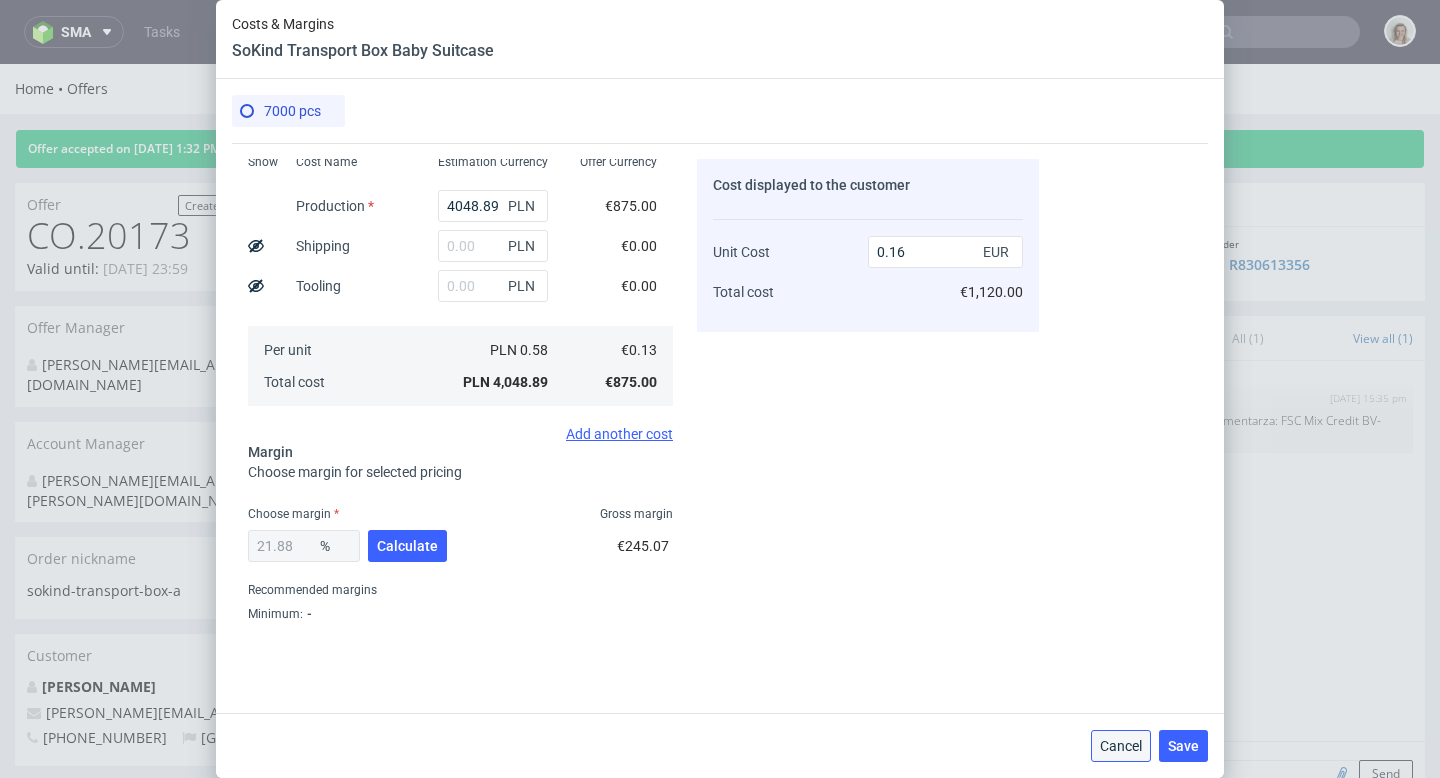 click on "Cancel" at bounding box center [1121, 746] 